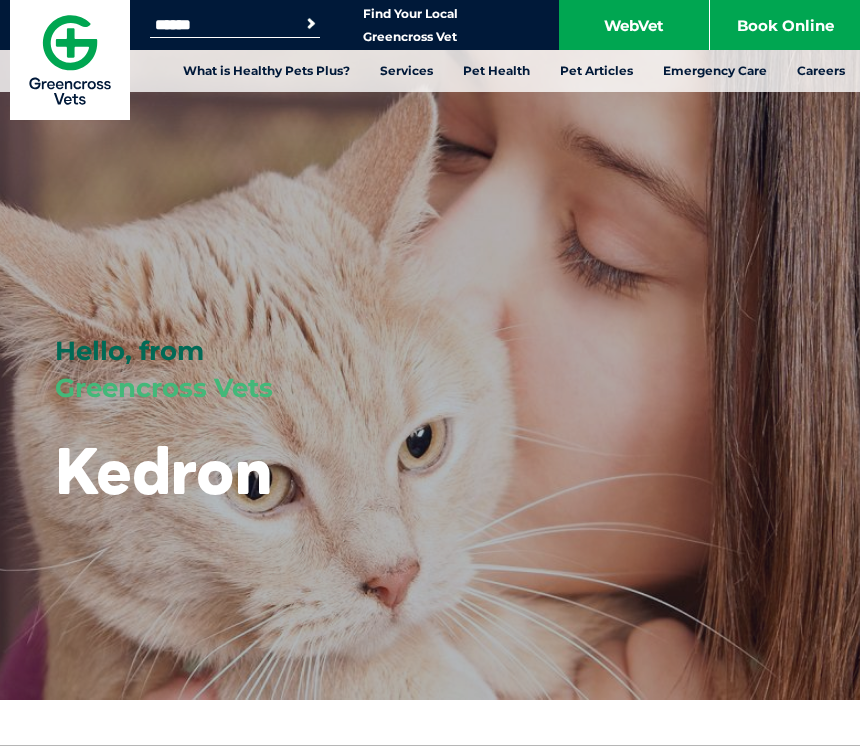 scroll, scrollTop: 0, scrollLeft: 0, axis: both 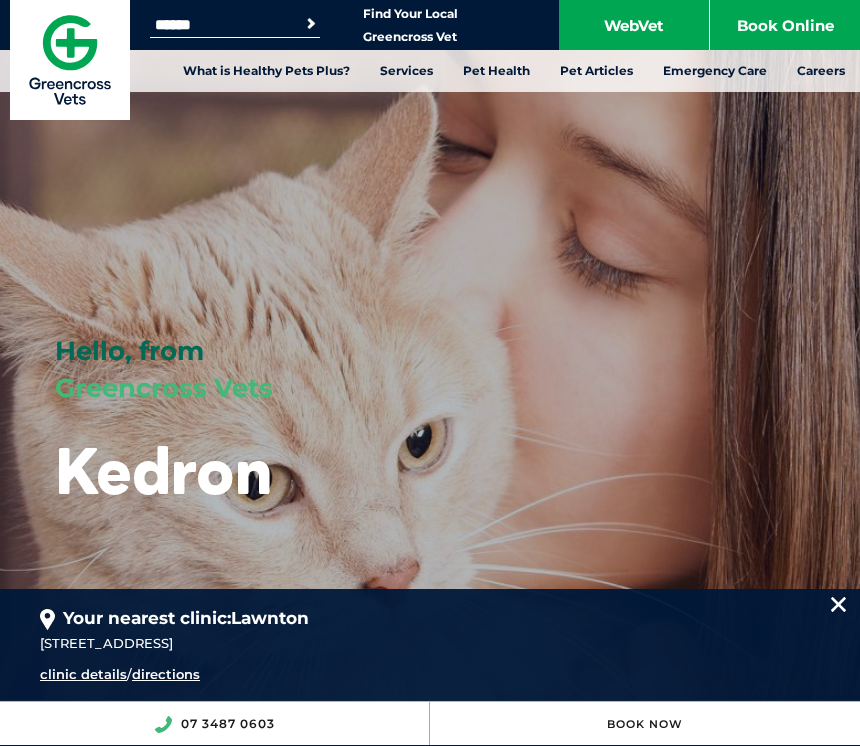 click on "directions" at bounding box center [166, 674] 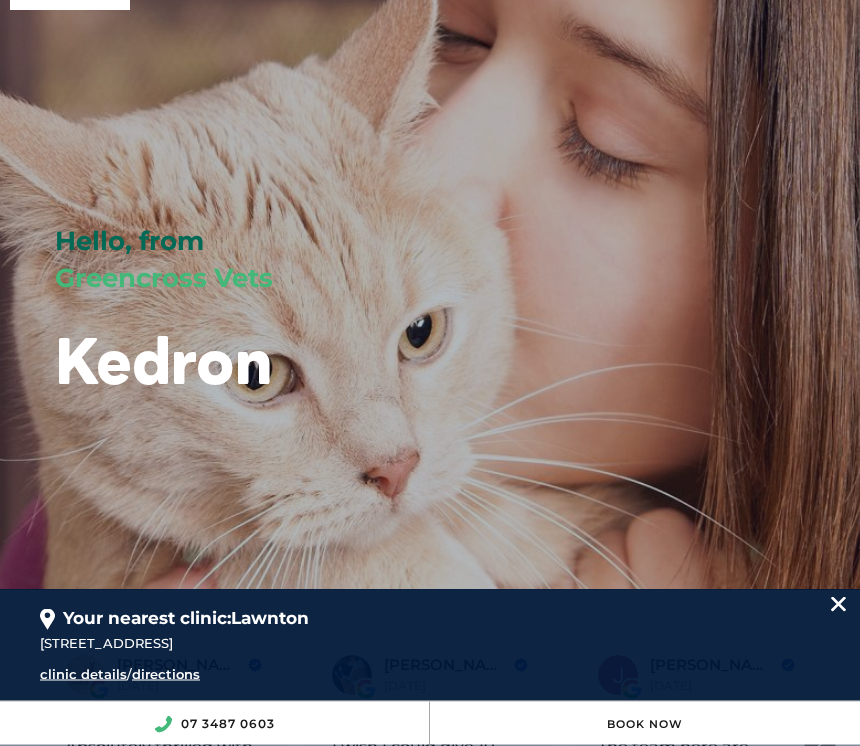 scroll, scrollTop: 110, scrollLeft: 0, axis: vertical 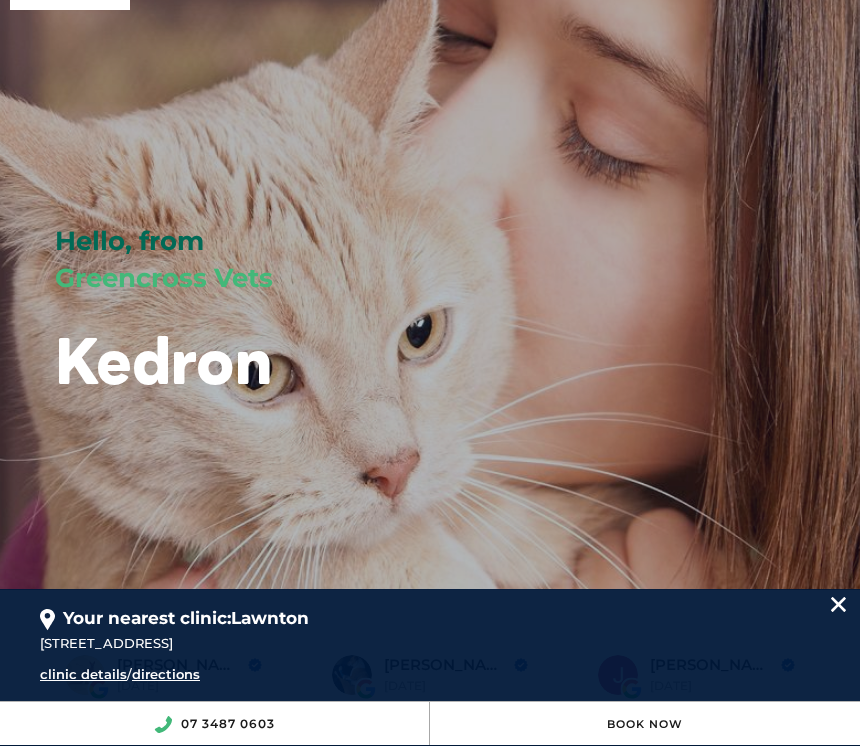 click on "Book Now" at bounding box center [645, 724] 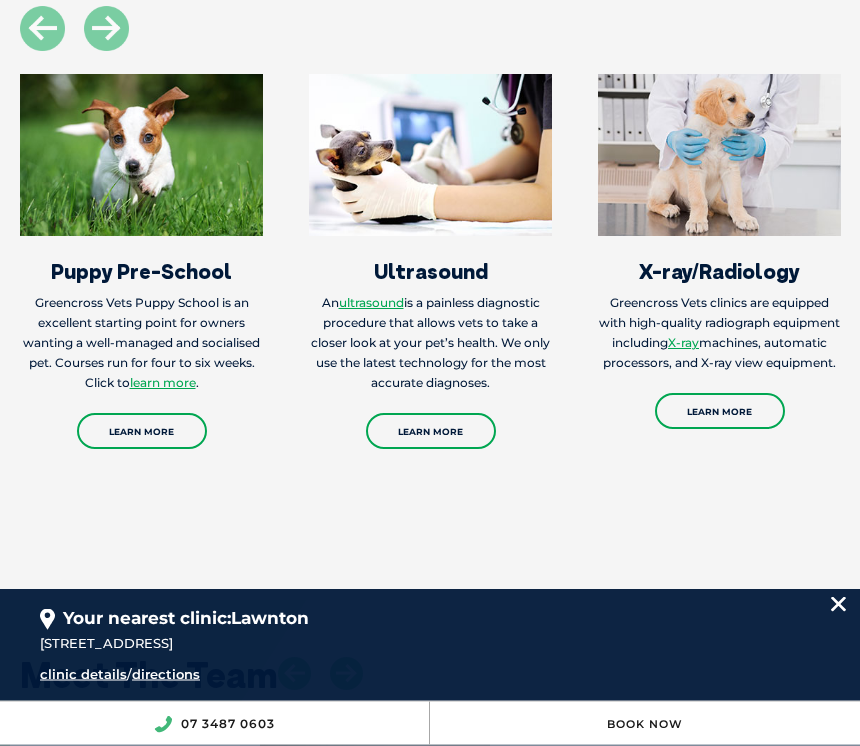 scroll, scrollTop: 3148, scrollLeft: 0, axis: vertical 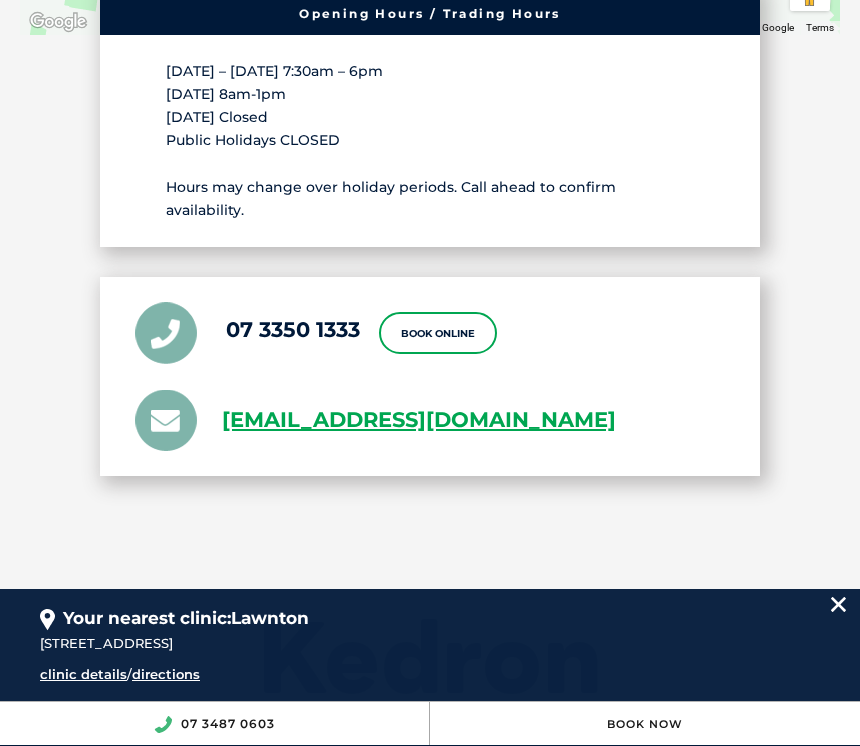click on "Book Online" at bounding box center [438, 333] 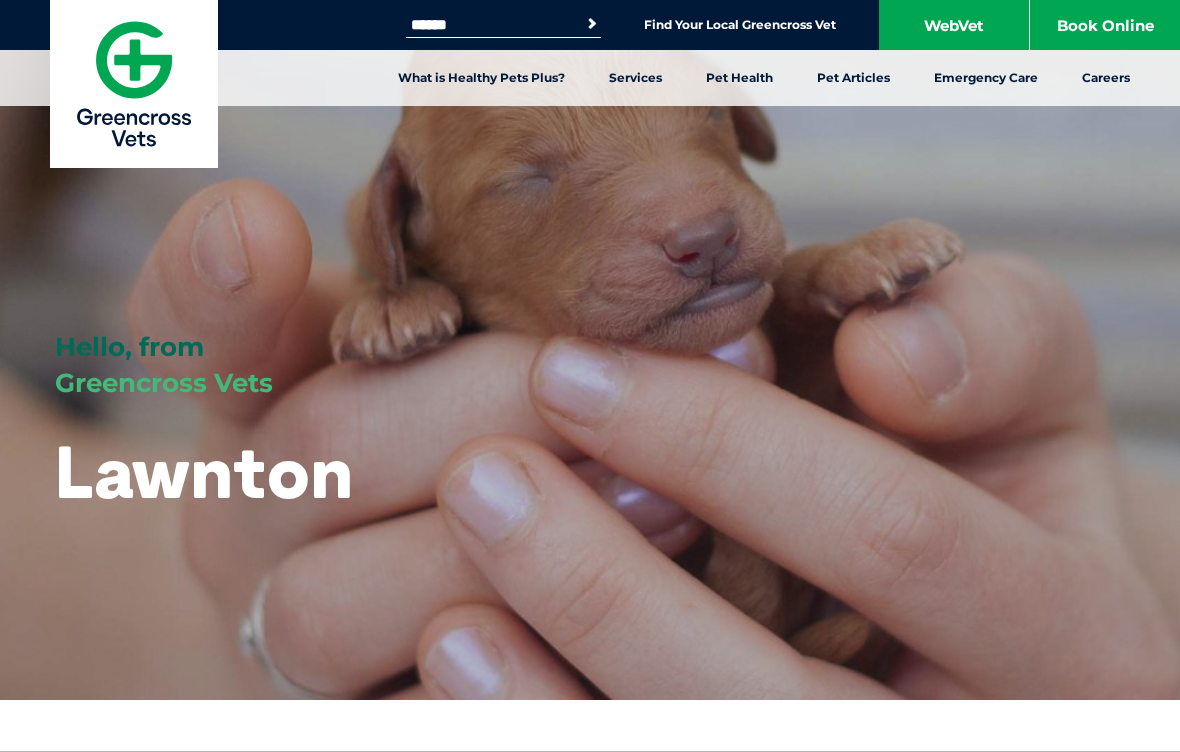 scroll, scrollTop: 0, scrollLeft: 0, axis: both 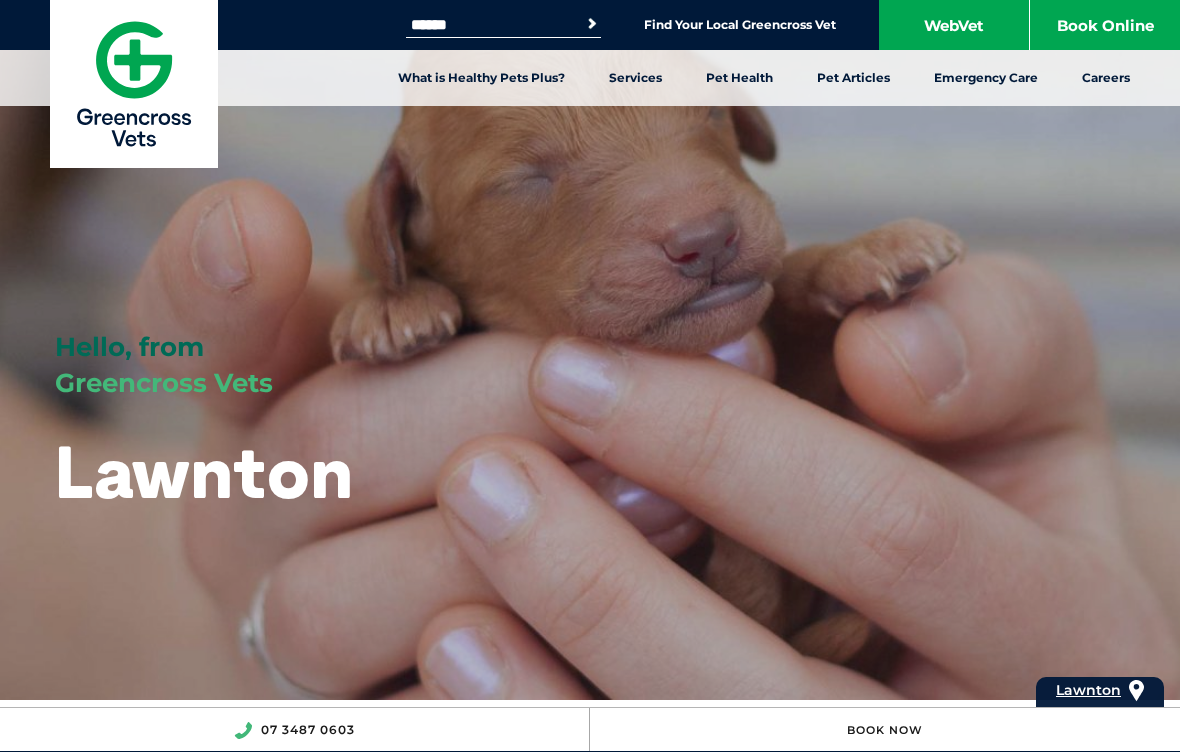 click on "Book Online" at bounding box center [1105, 25] 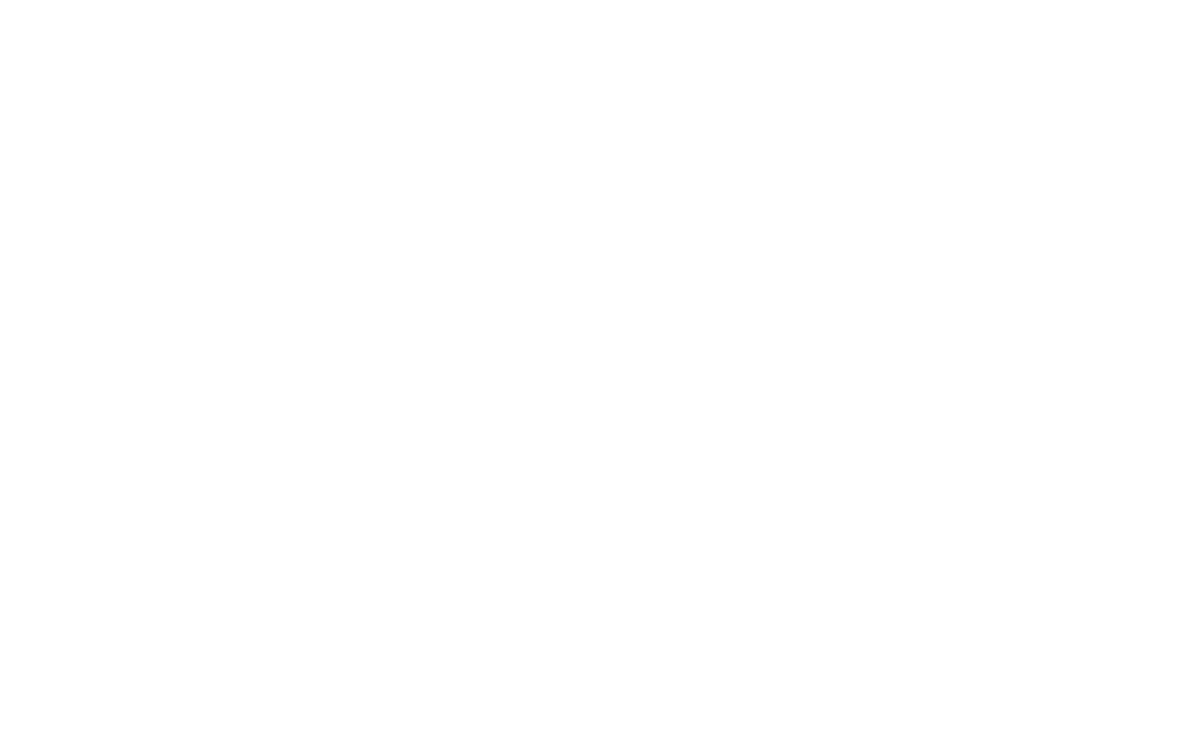 scroll, scrollTop: 0, scrollLeft: 0, axis: both 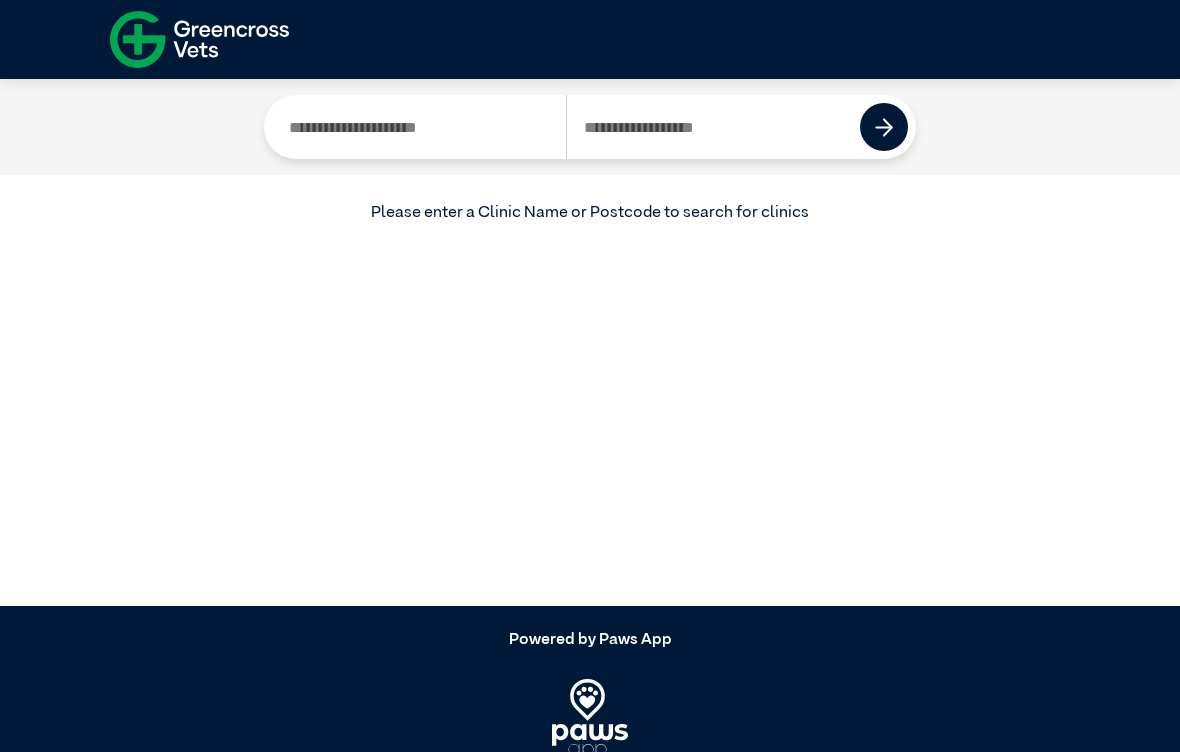 click at bounding box center [419, 127] 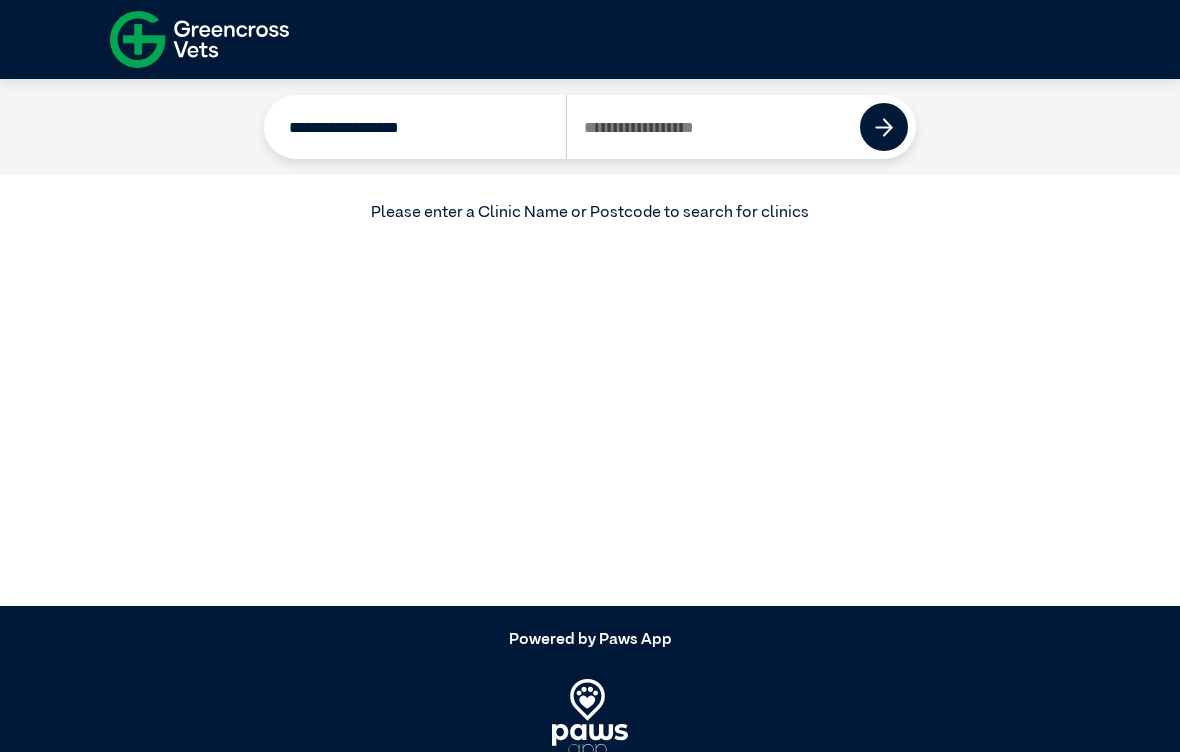 type on "**********" 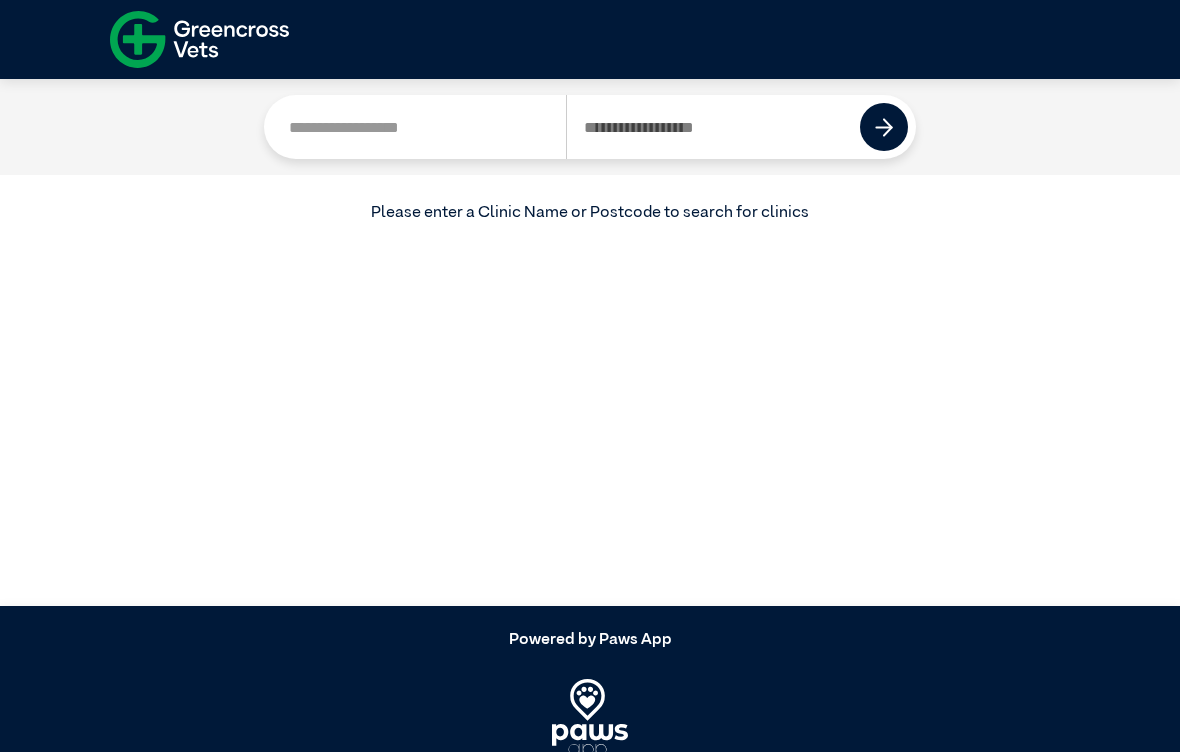 click at bounding box center [884, 127] 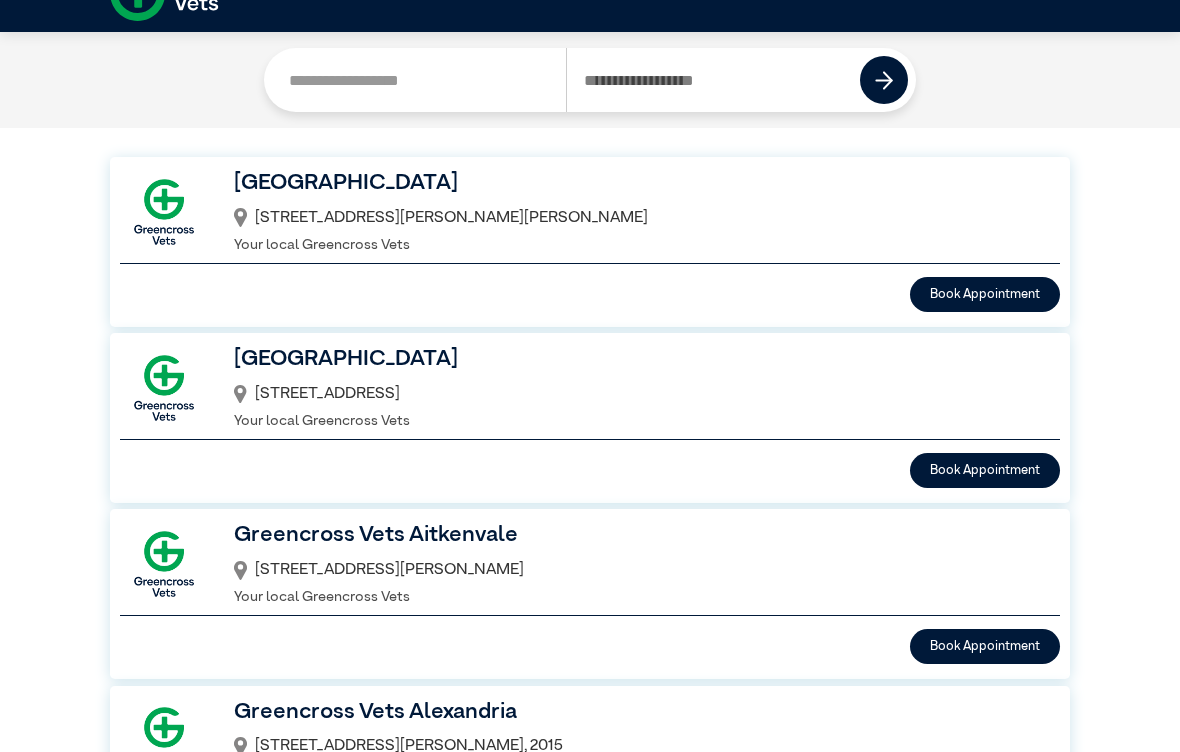 scroll, scrollTop: 0, scrollLeft: 0, axis: both 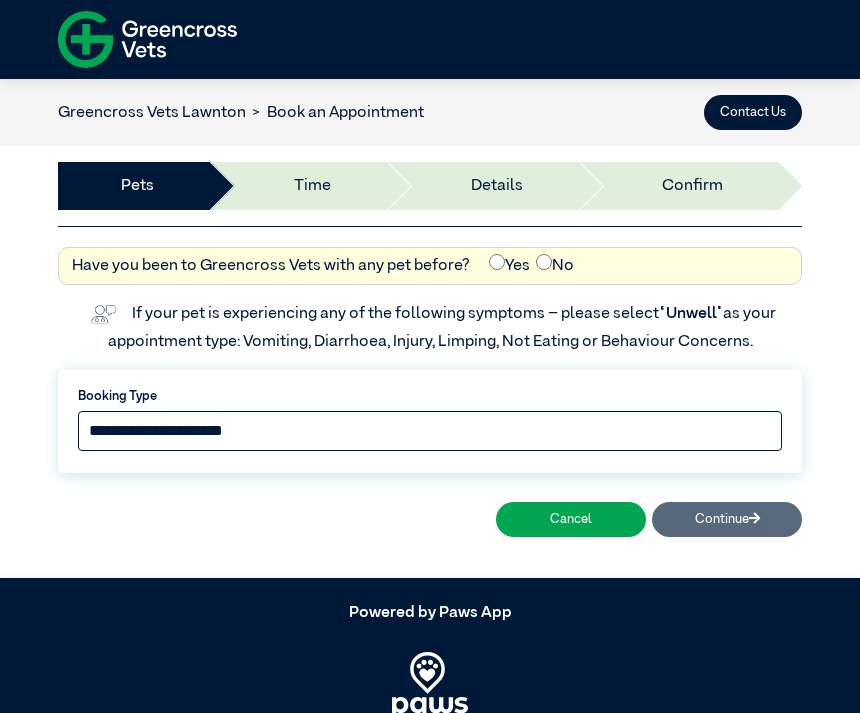 click on "**********" at bounding box center (430, 431) 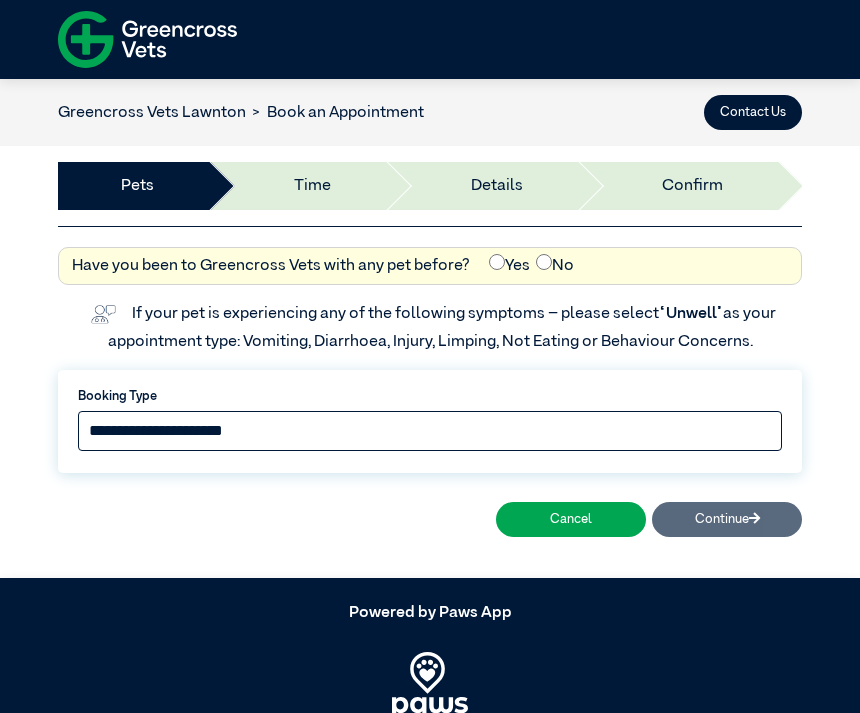 click on "**********" at bounding box center [430, 431] 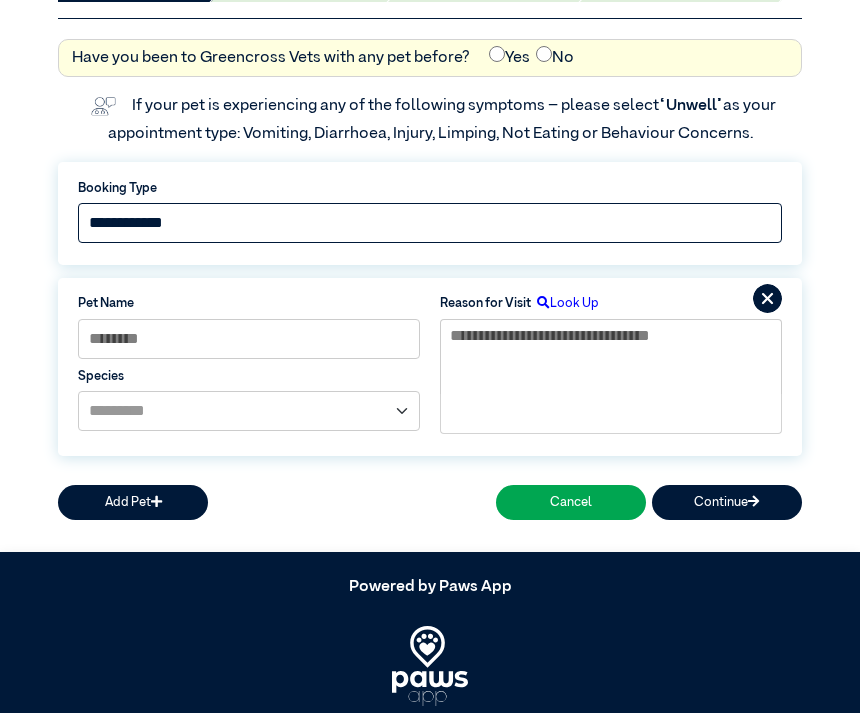 scroll, scrollTop: 260, scrollLeft: 0, axis: vertical 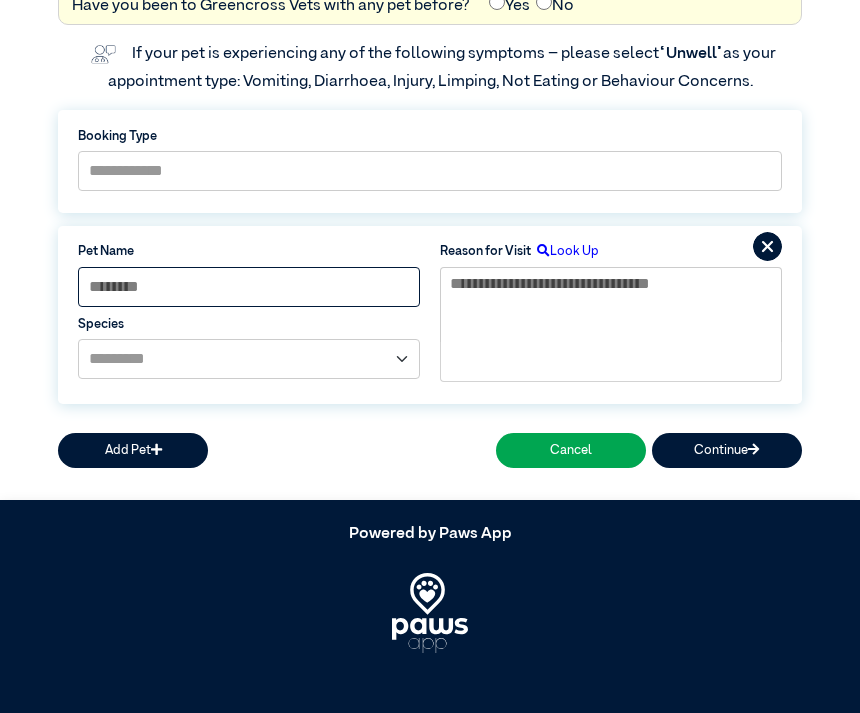 click at bounding box center (249, 287) 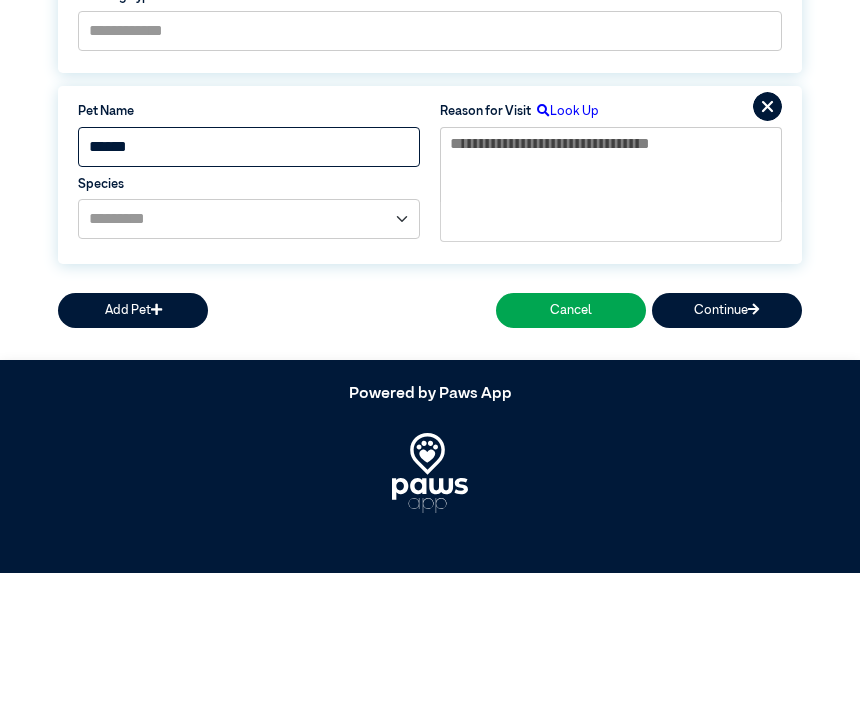 type on "******" 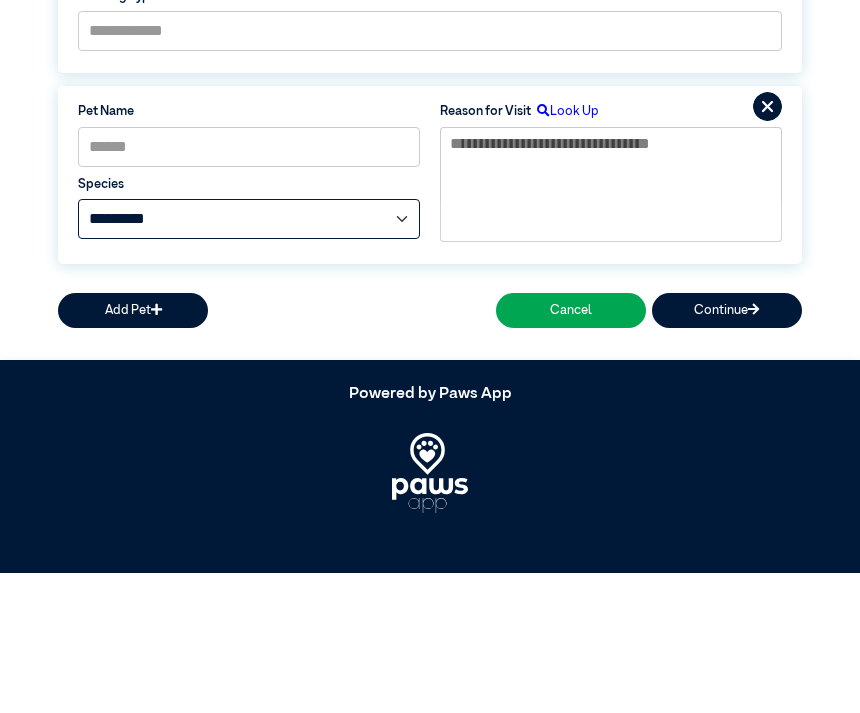 click on "**********" at bounding box center [249, 359] 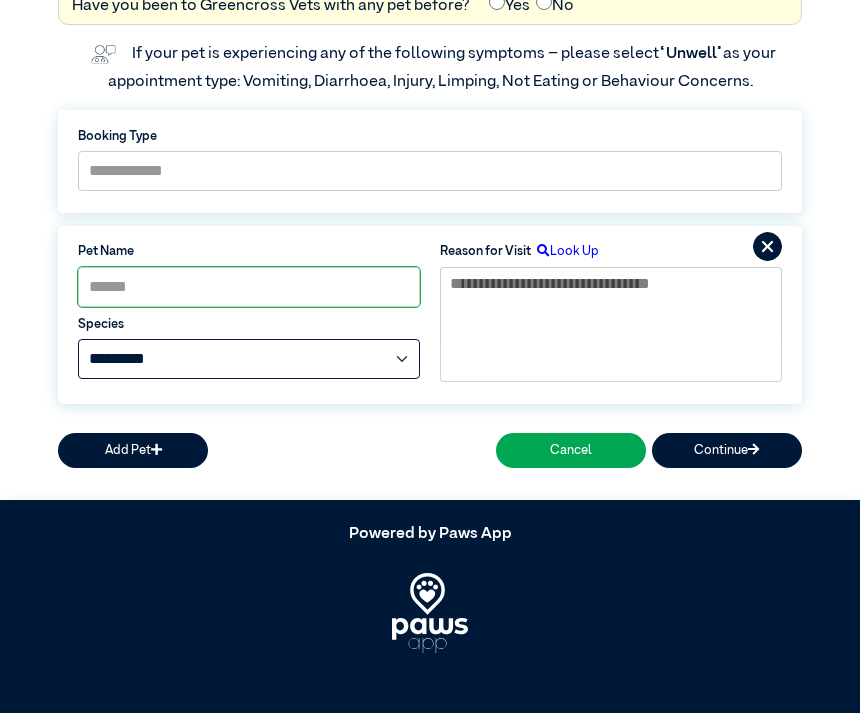 select on "*****" 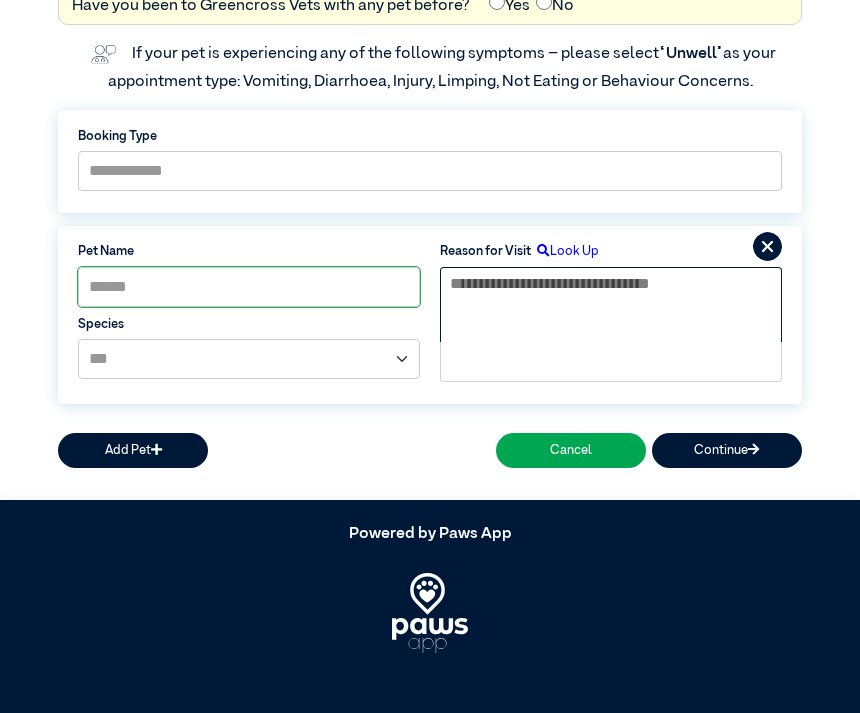 click at bounding box center [611, 305] 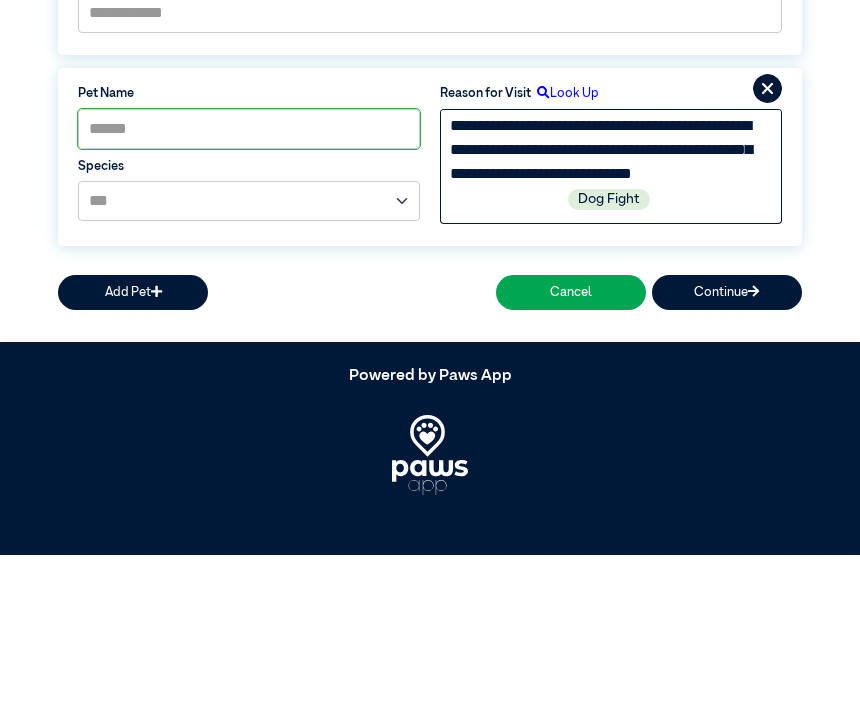 scroll, scrollTop: 23, scrollLeft: 0, axis: vertical 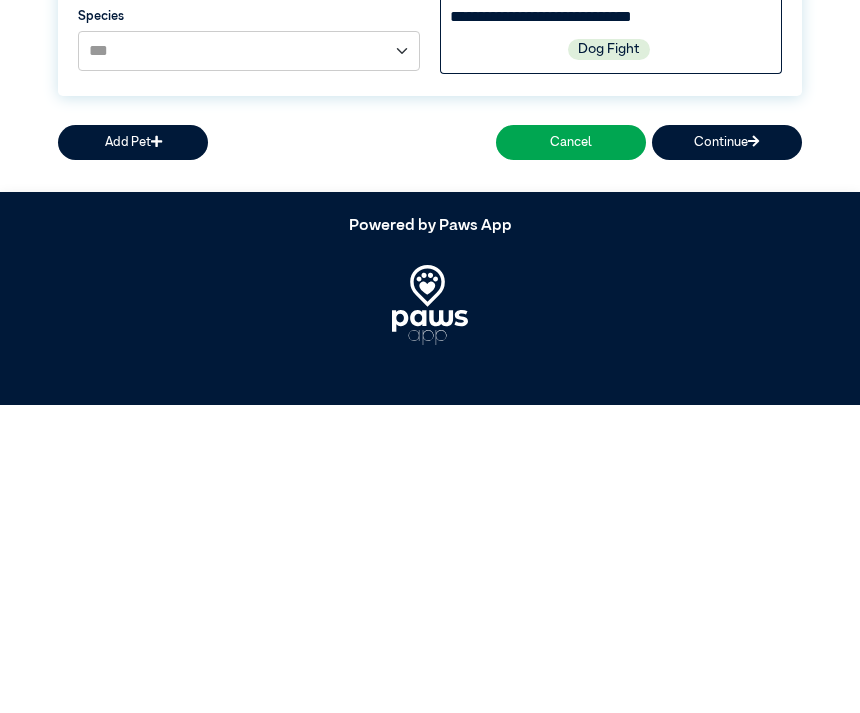type on "**********" 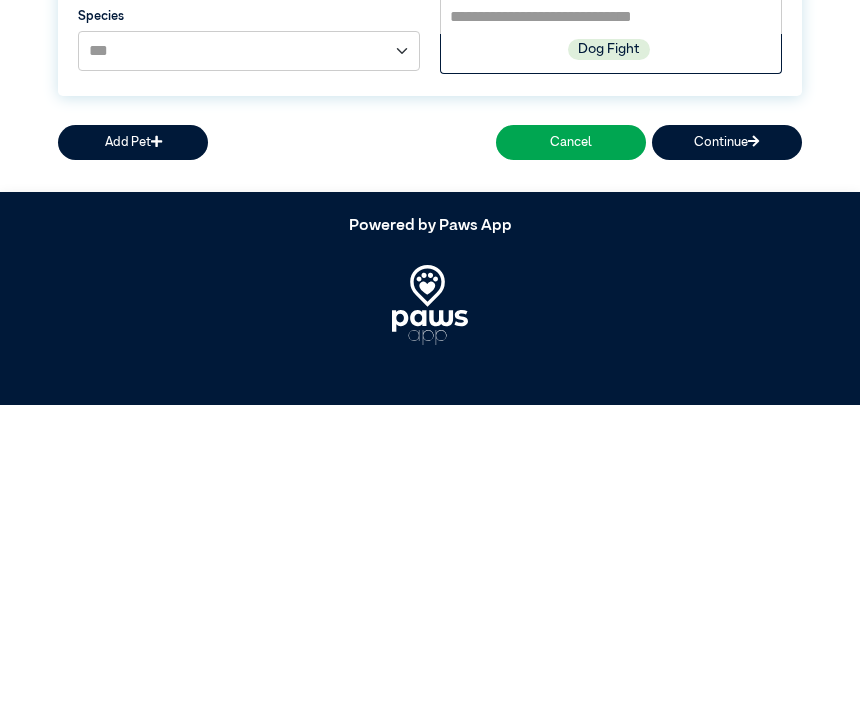 click on "Continue" at bounding box center (727, 450) 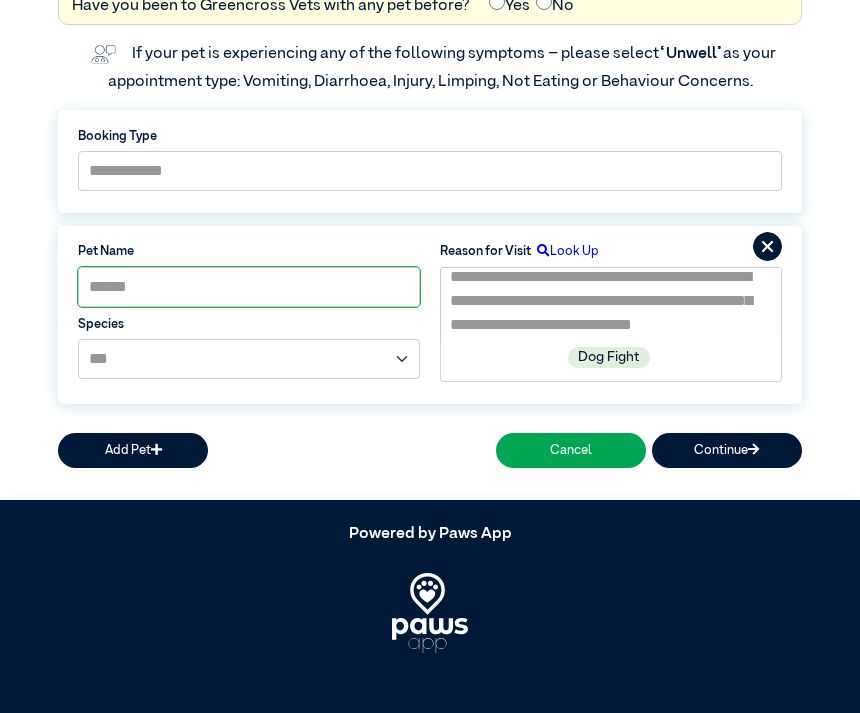 scroll, scrollTop: 124, scrollLeft: 0, axis: vertical 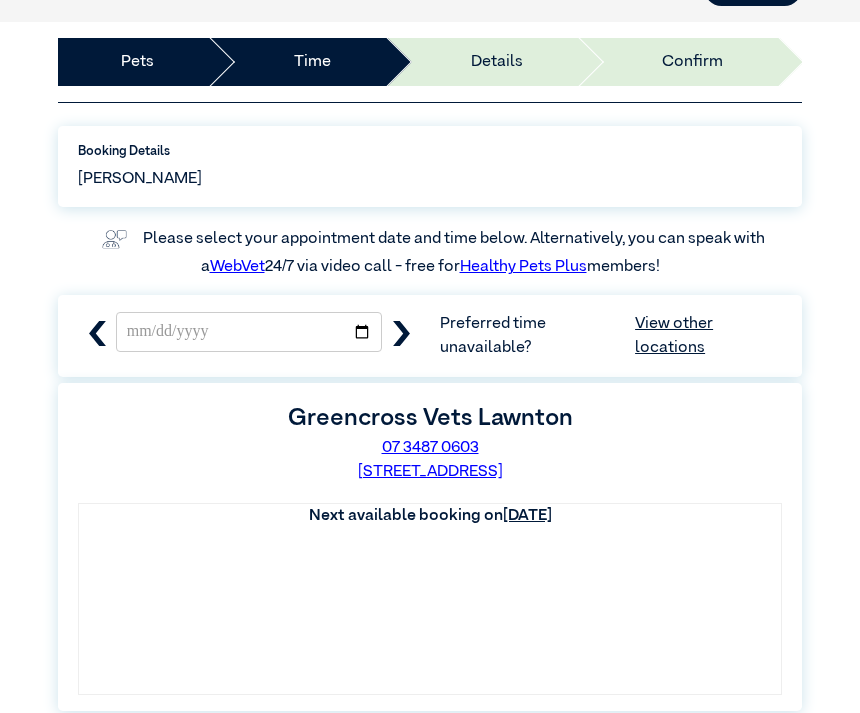 click 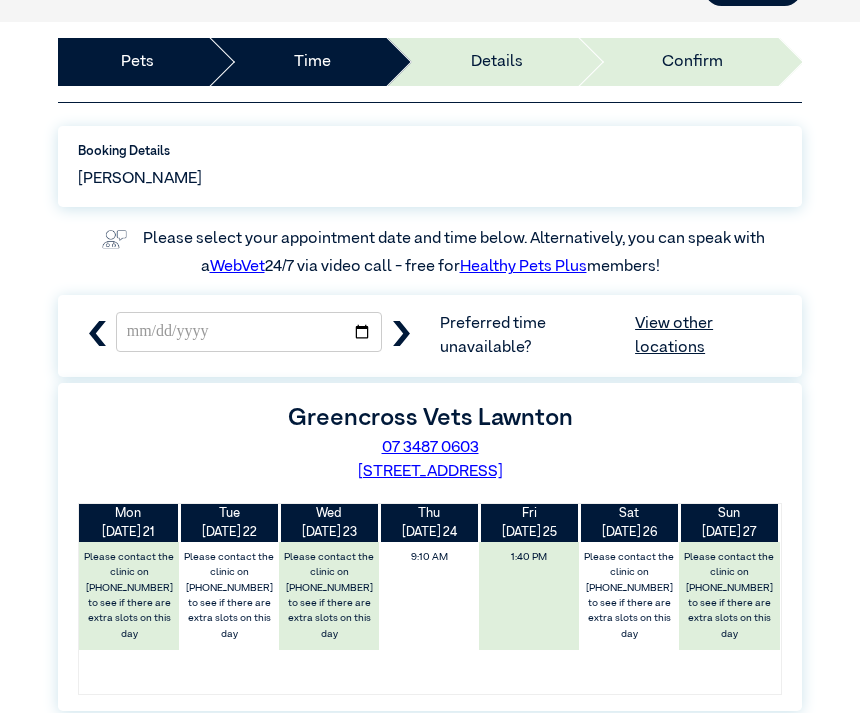 click on "View other locations" at bounding box center [708, 336] 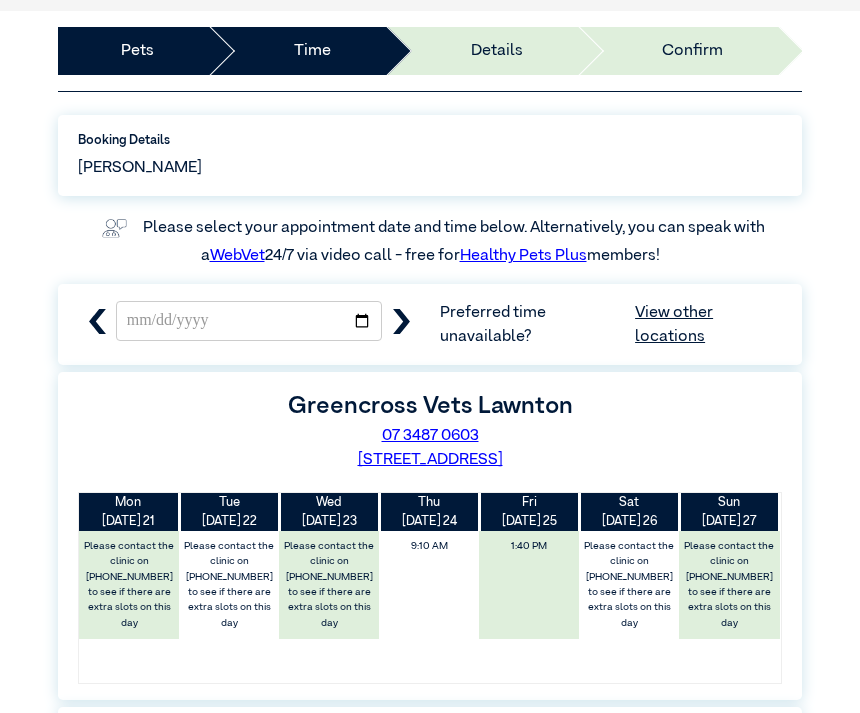 click 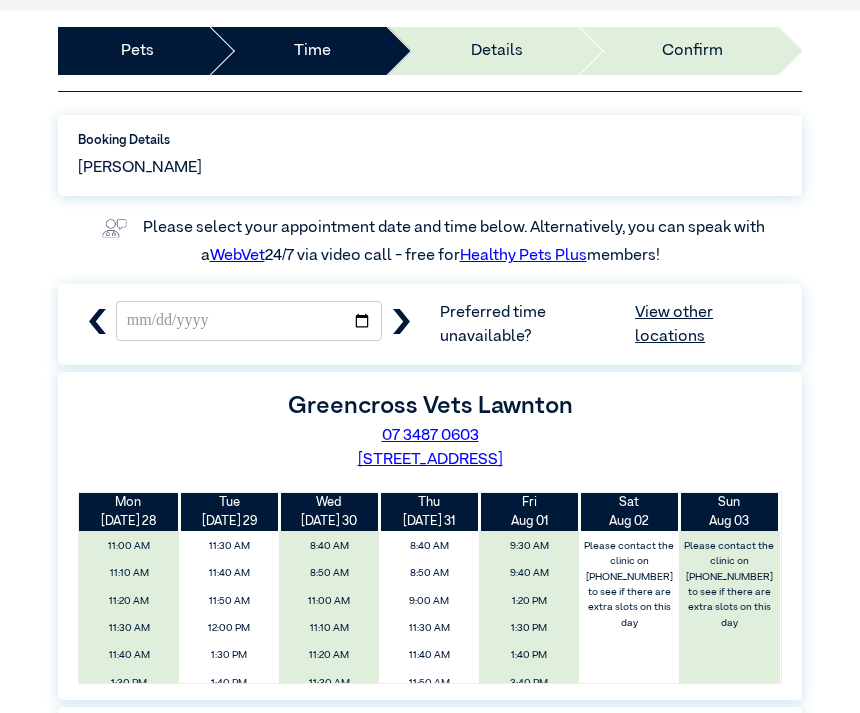 click 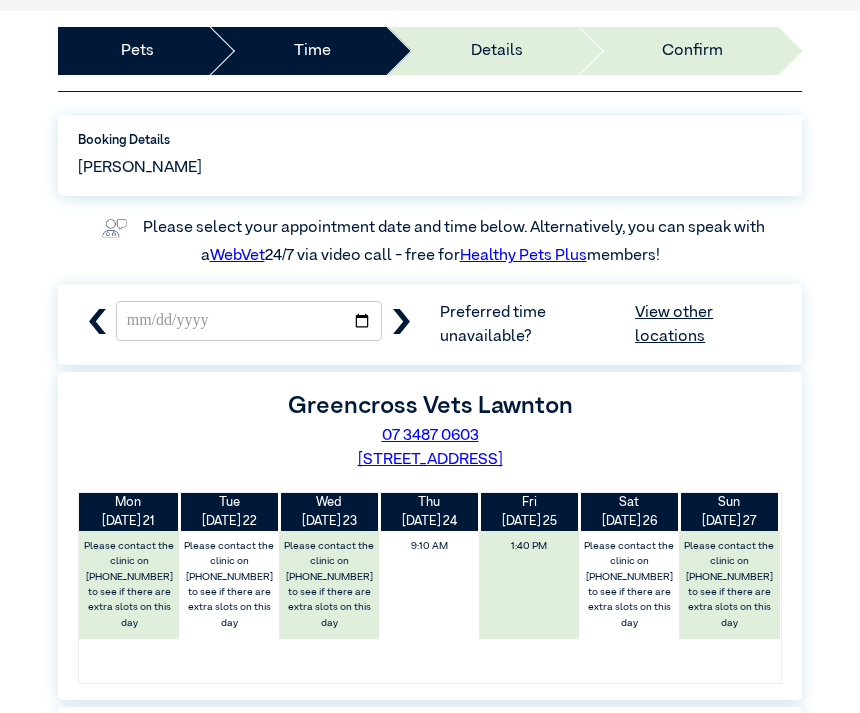 click on "View other locations" at bounding box center (708, 325) 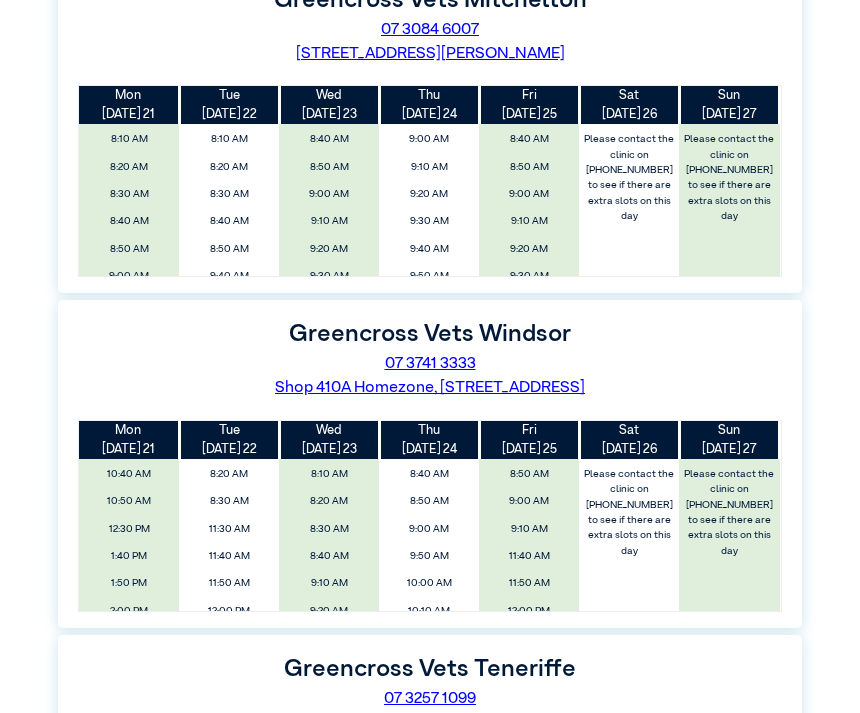 scroll, scrollTop: 1872, scrollLeft: 0, axis: vertical 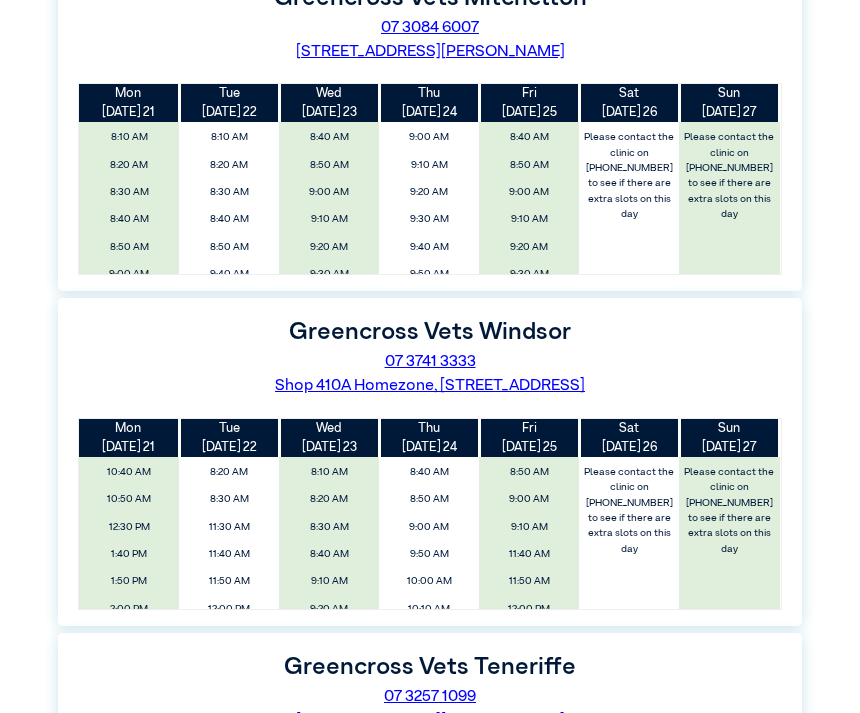 click on "Greencross Vets Windsor
07 3741 3333 Shop 410A Homezone, 142 Newmarket Road, Windsor, QLD, 4030 Mon
Jul    21 Tue
Jul    22 Wed
Jul    23 Thu
Jul    24 Fri
Jul    25 Sat
Jul    26 Sun" at bounding box center (429, 462) 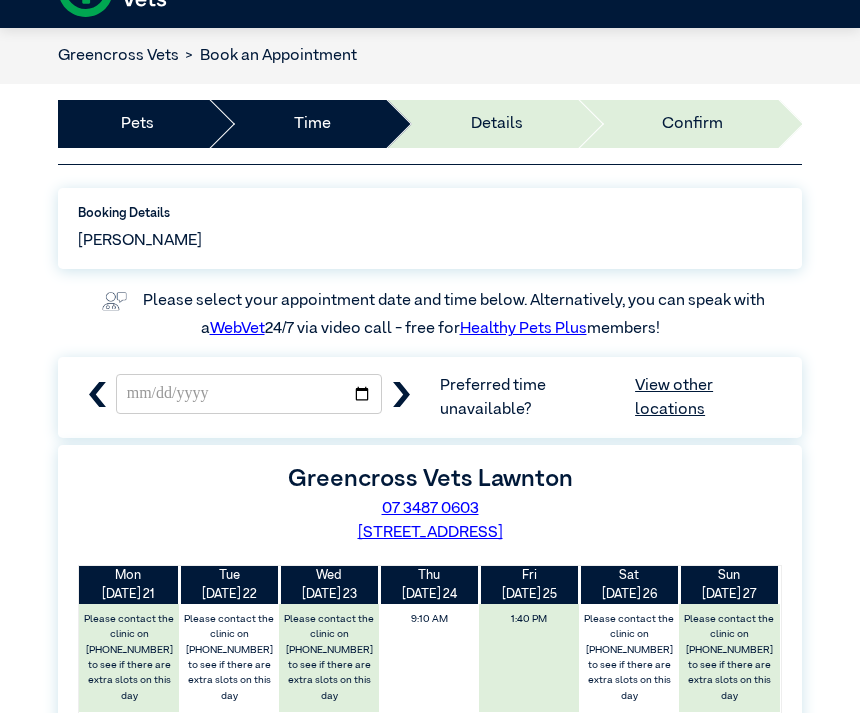 scroll, scrollTop: 0, scrollLeft: 0, axis: both 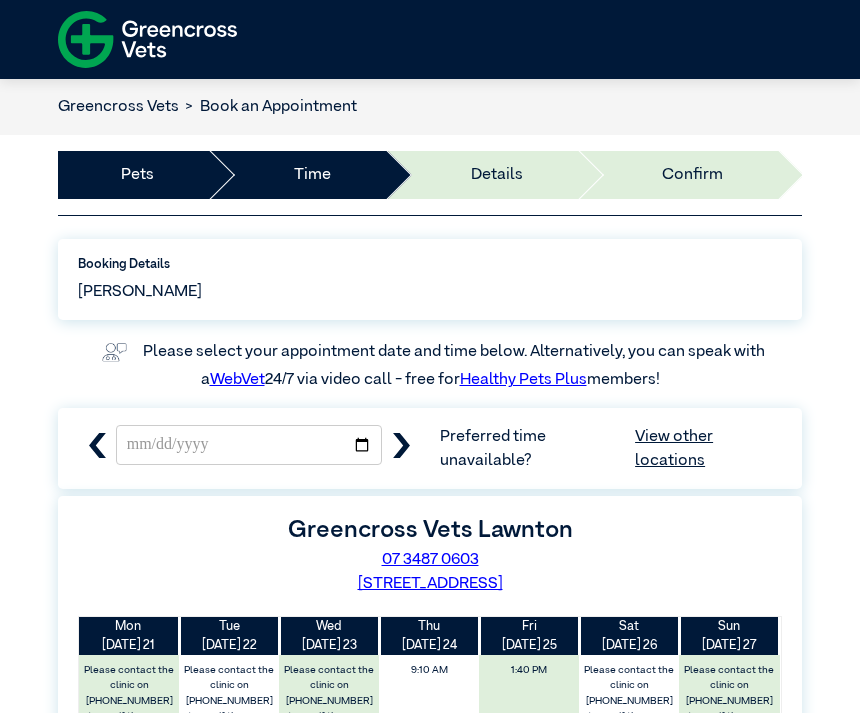 click on "Details" at bounding box center (480, 175) 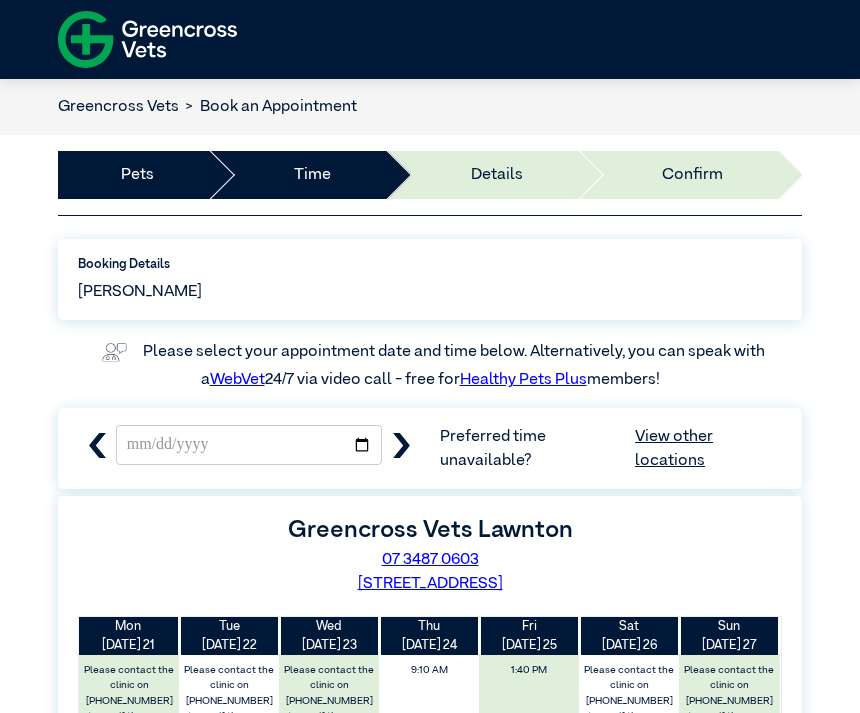 click on "Details" at bounding box center (480, 175) 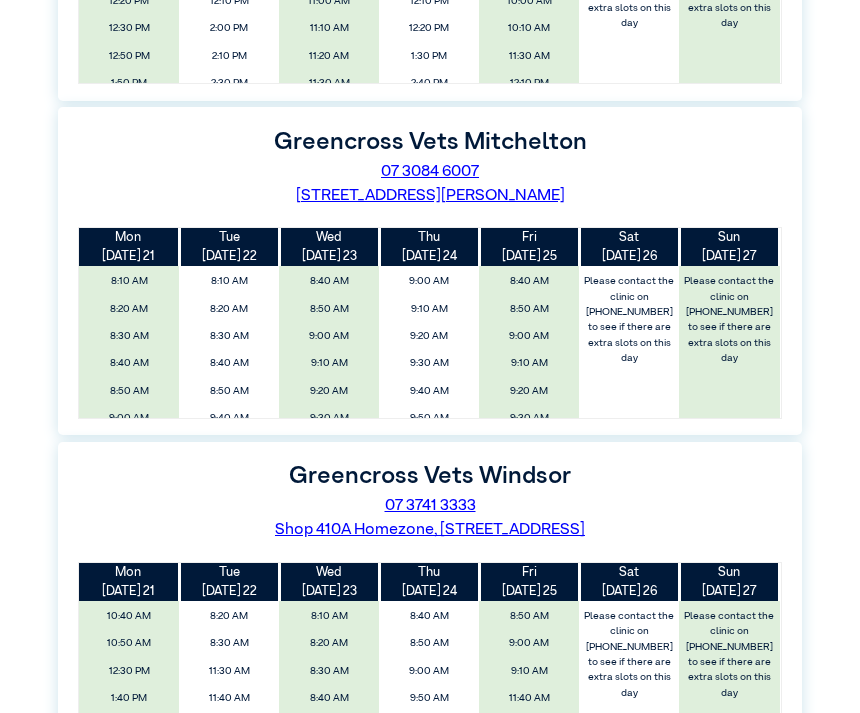 scroll, scrollTop: 1754, scrollLeft: 0, axis: vertical 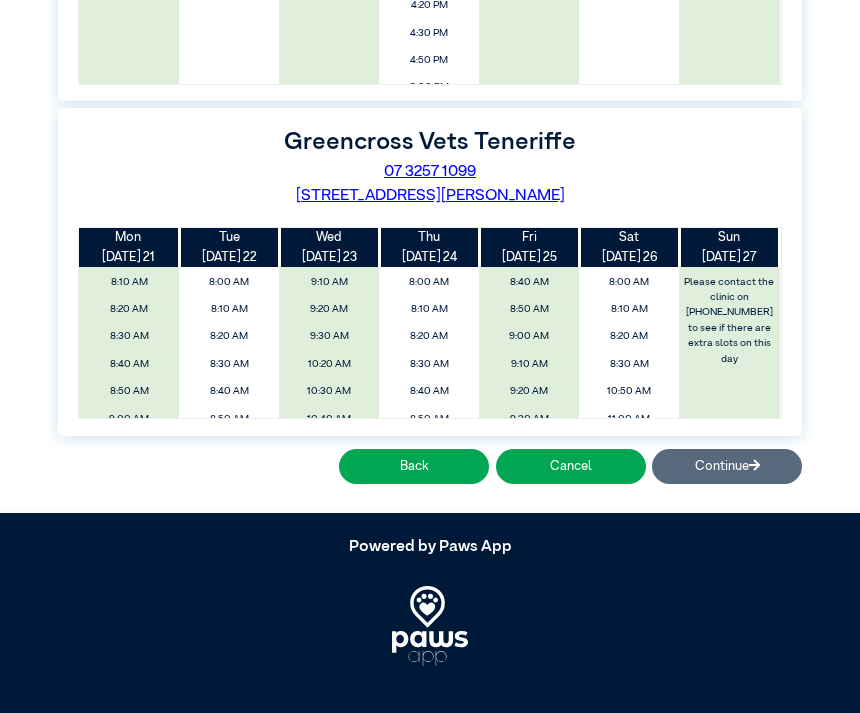 click on "Back" at bounding box center [414, 466] 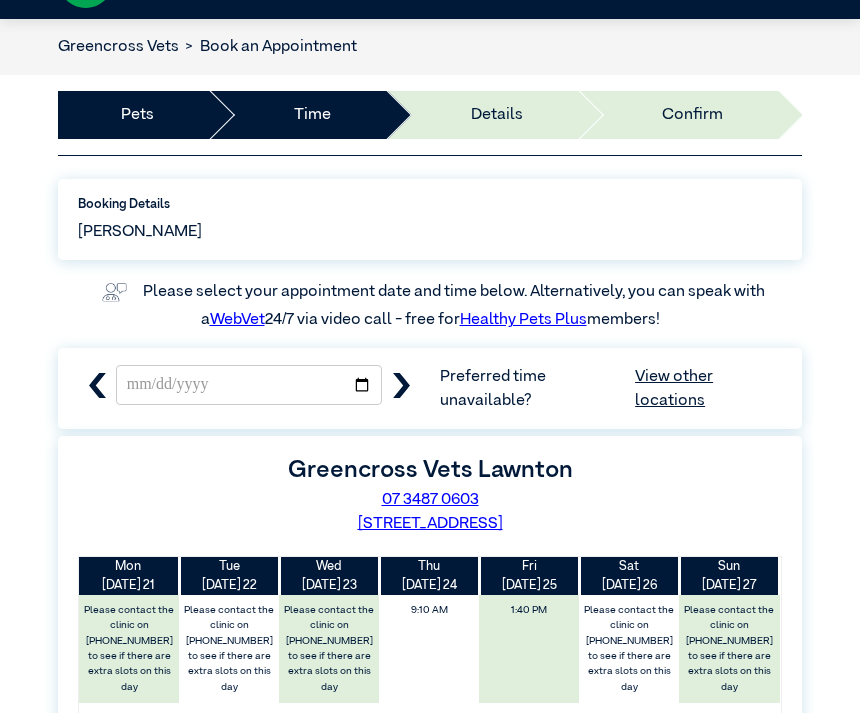 select on "*****" 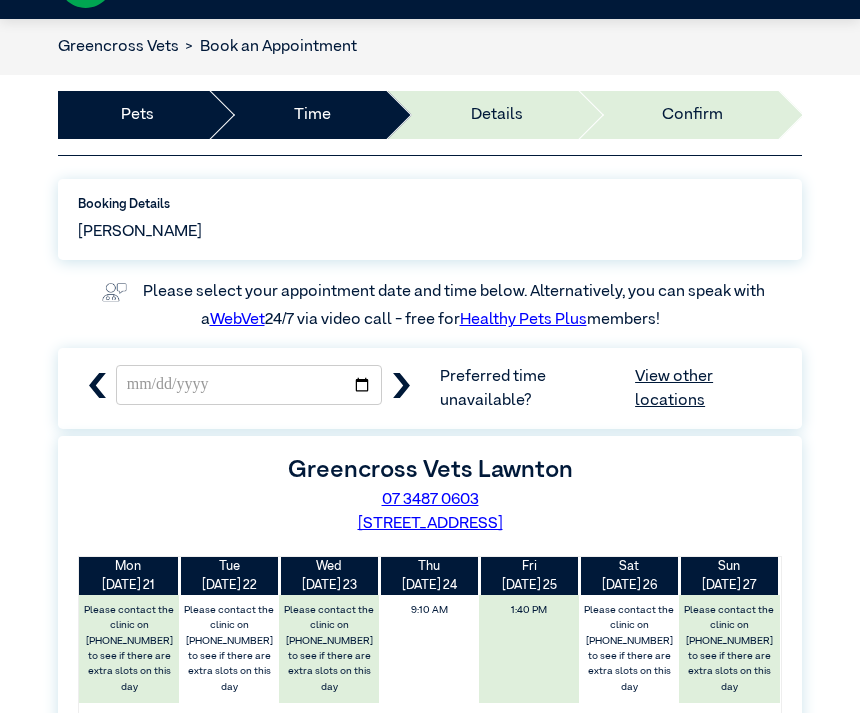 select on "*****" 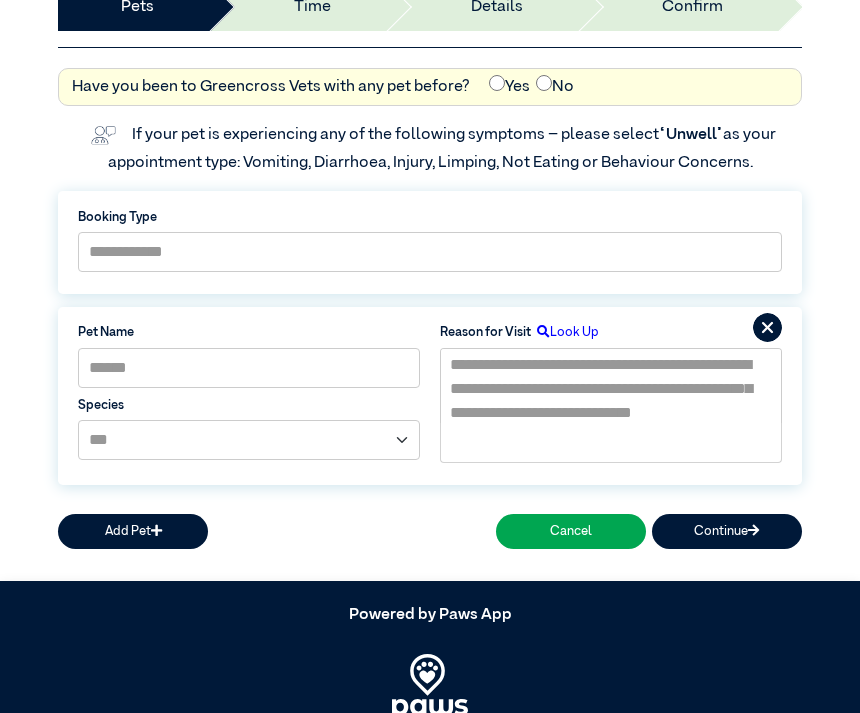 scroll, scrollTop: 196, scrollLeft: 0, axis: vertical 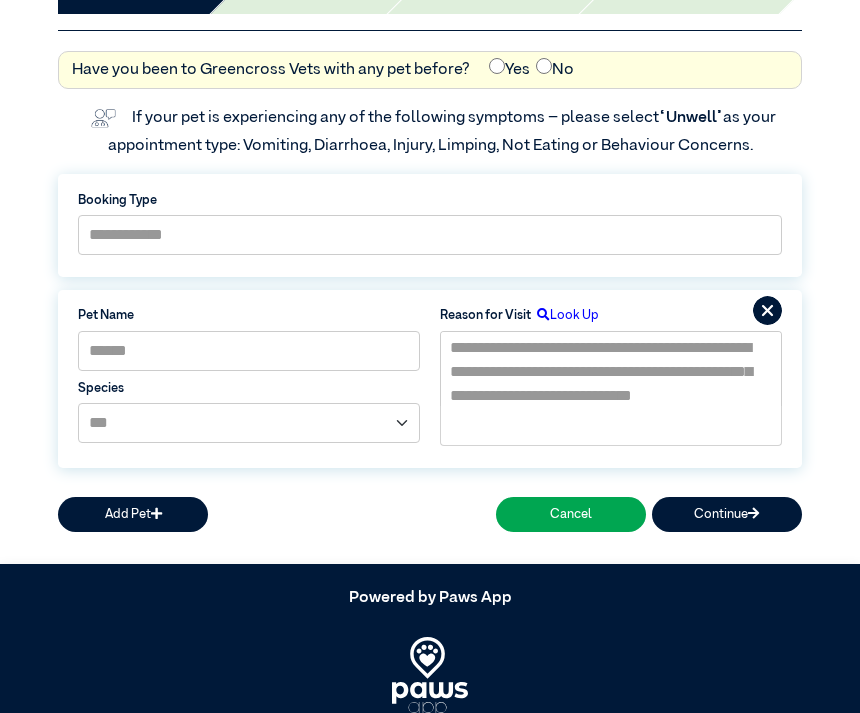 click on "Continue" at bounding box center (727, 514) 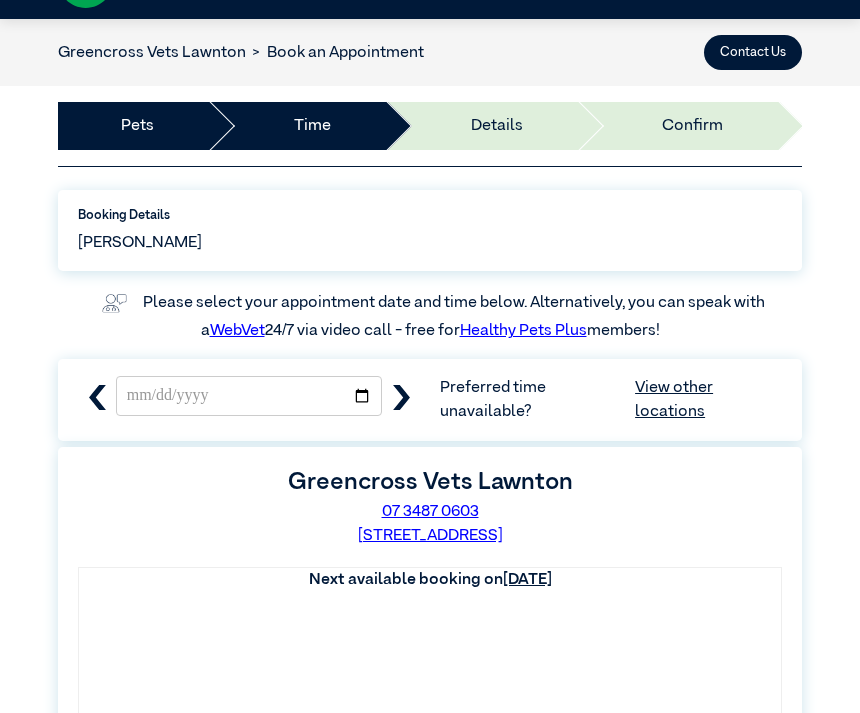 click on "View other locations" at bounding box center [708, 400] 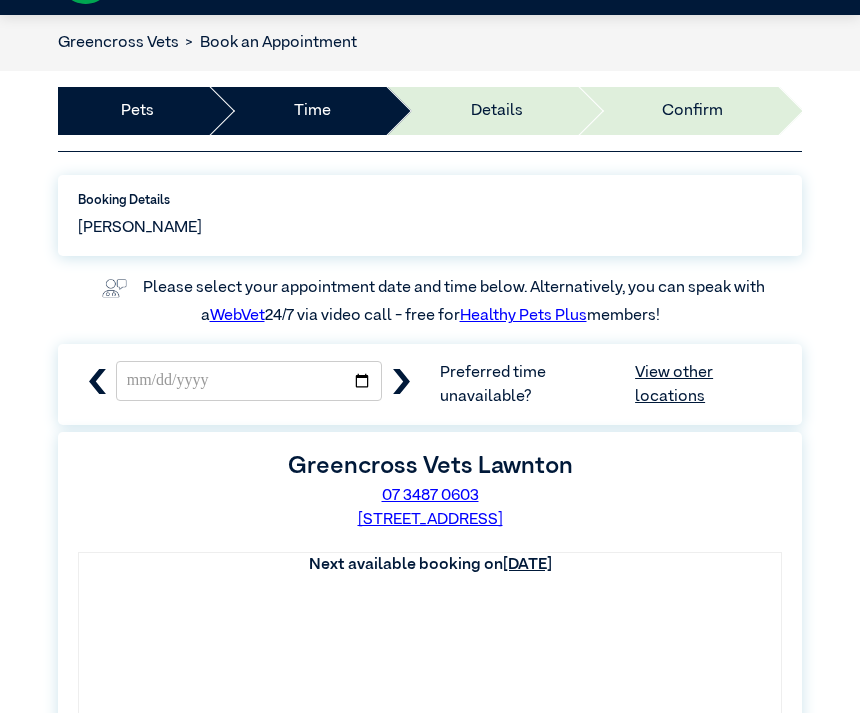 scroll, scrollTop: 65, scrollLeft: 0, axis: vertical 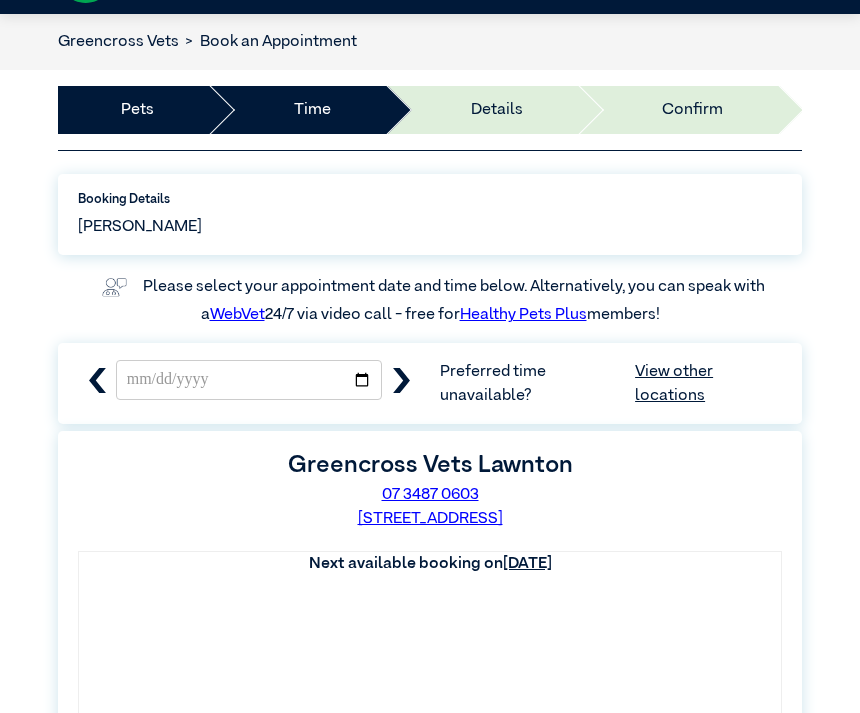 click 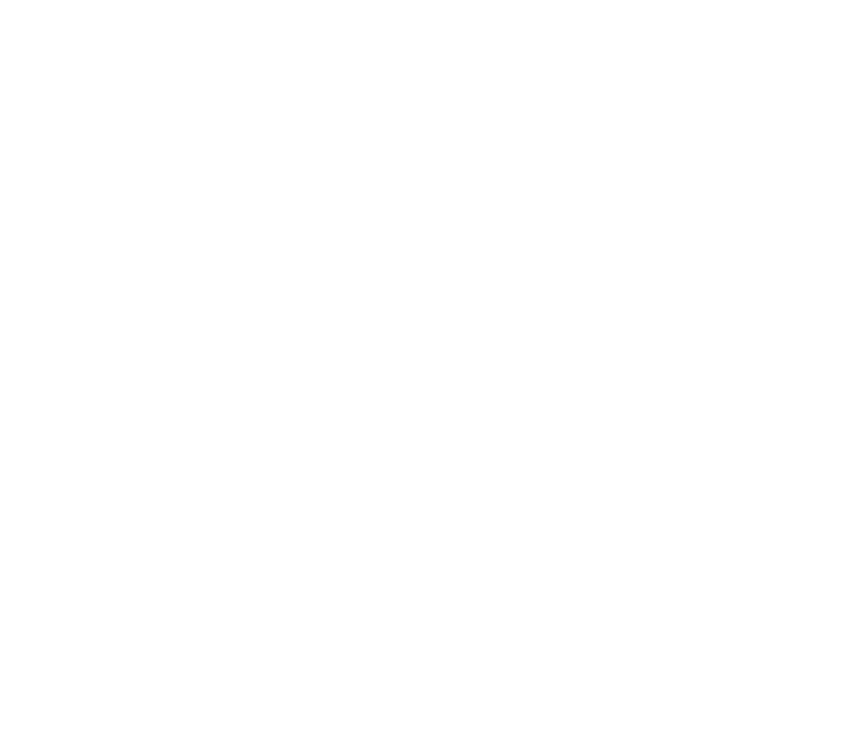 scroll, scrollTop: 0, scrollLeft: 0, axis: both 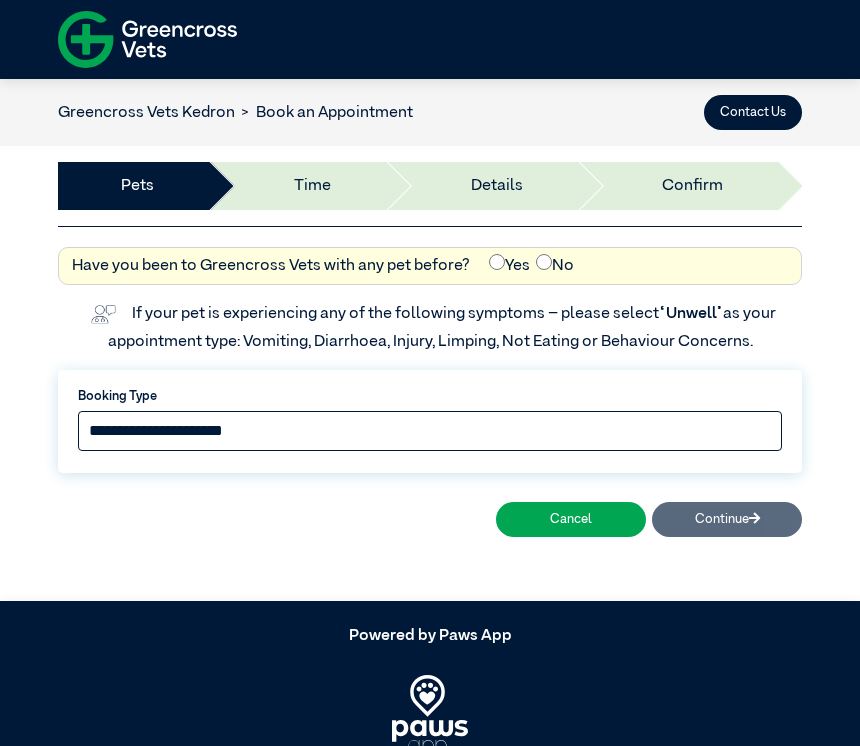 click on "**********" at bounding box center (430, 431) 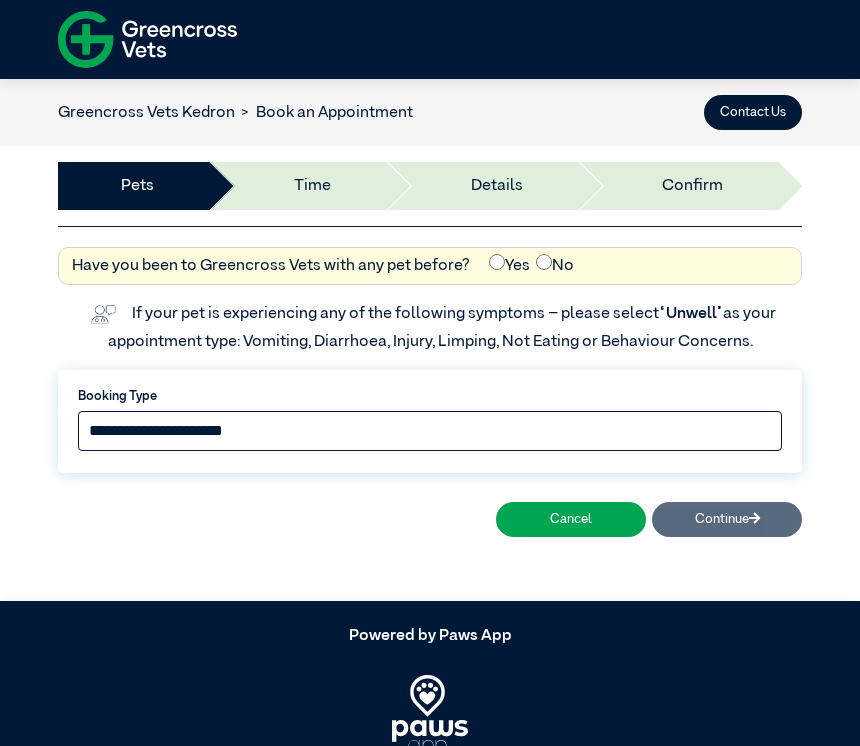 select on "*****" 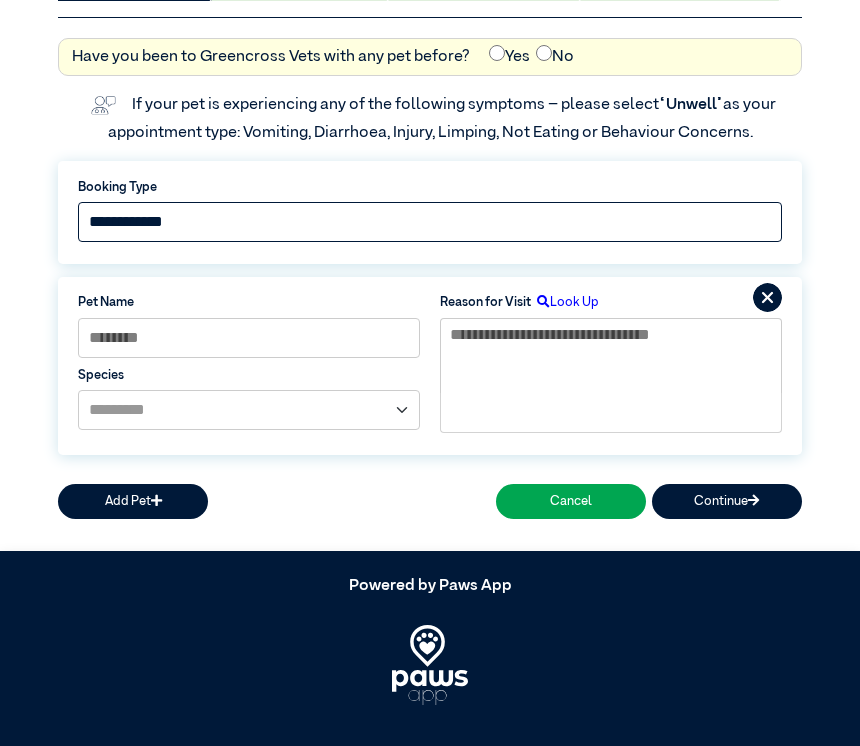 scroll, scrollTop: 227, scrollLeft: 0, axis: vertical 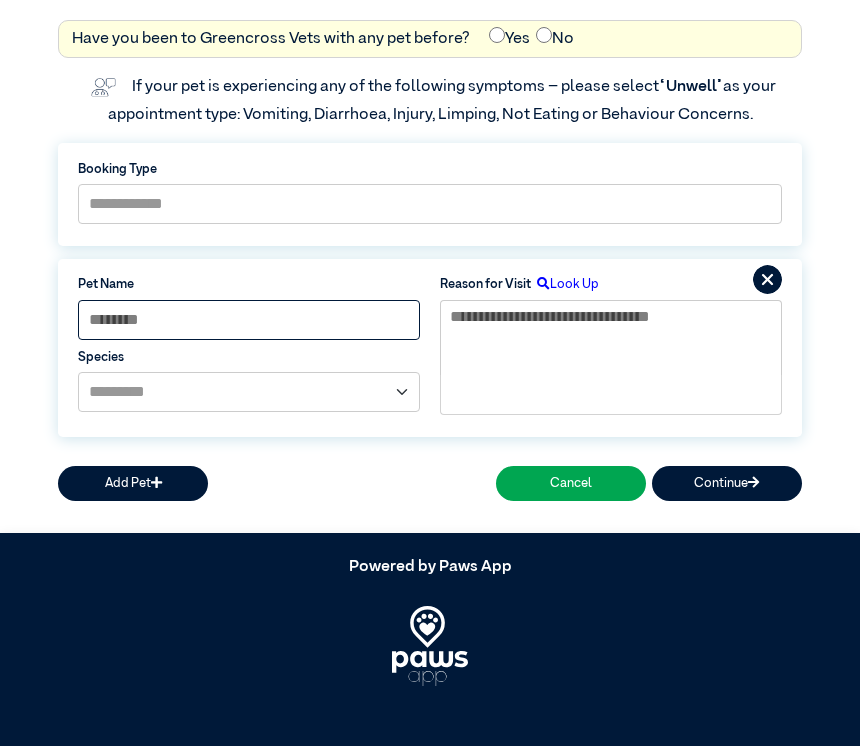 click at bounding box center [249, 320] 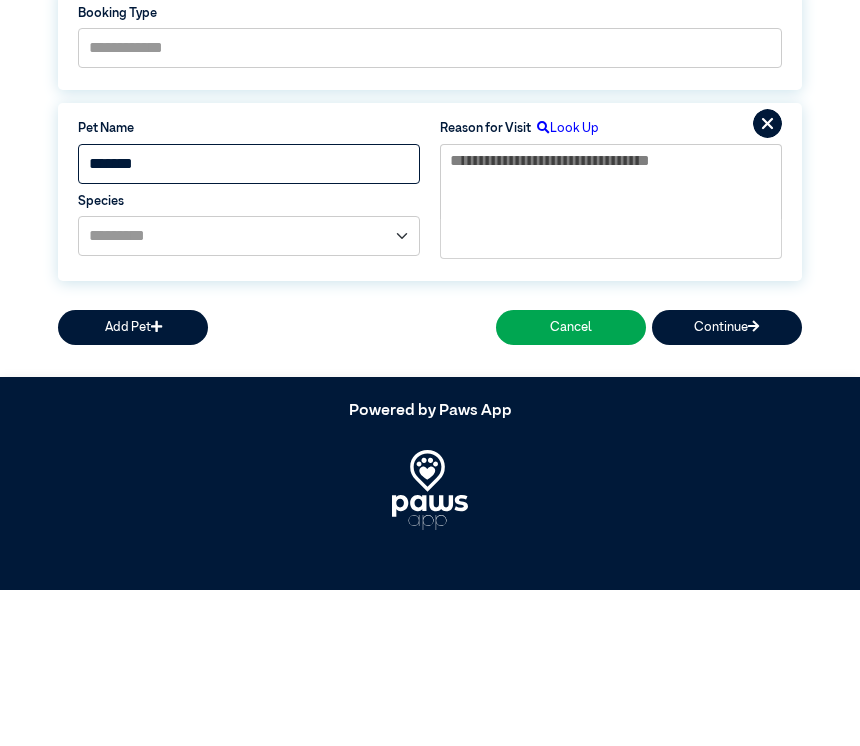 type on "******" 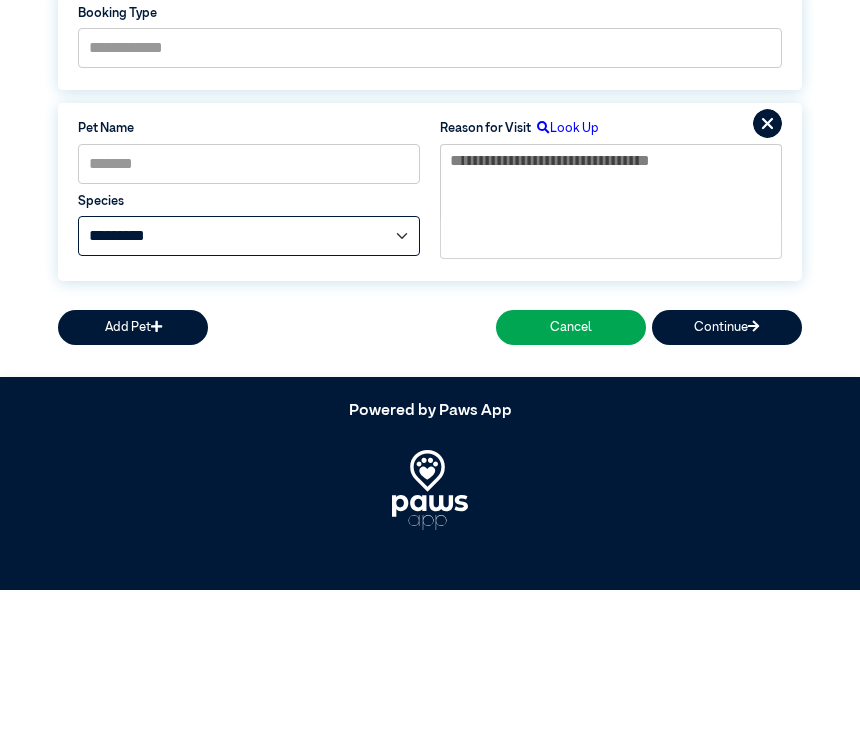 click on "**********" at bounding box center (249, 392) 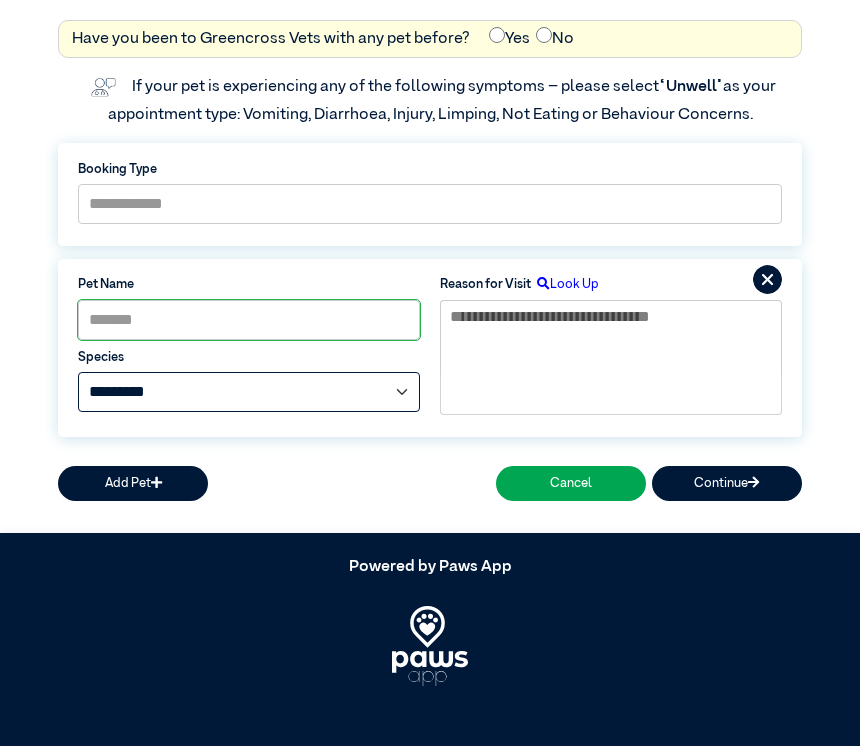select on "*****" 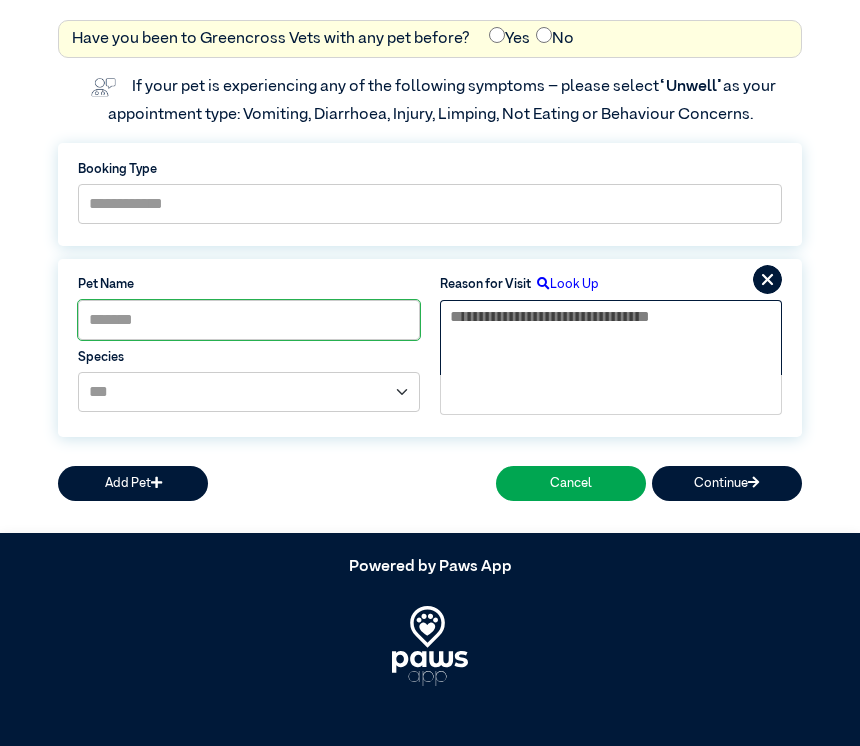 click at bounding box center (611, 338) 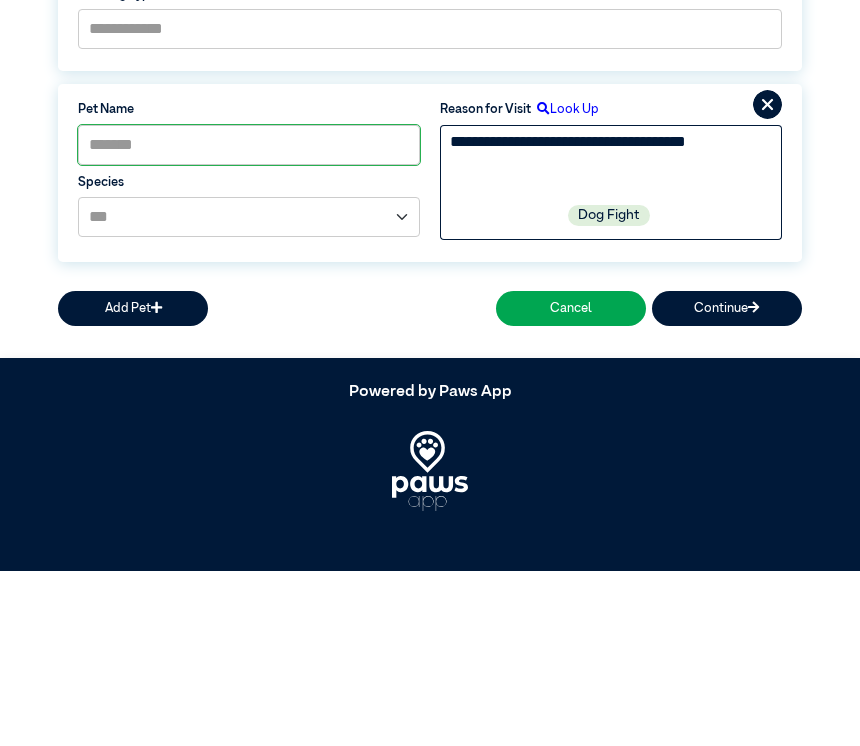 type on "**********" 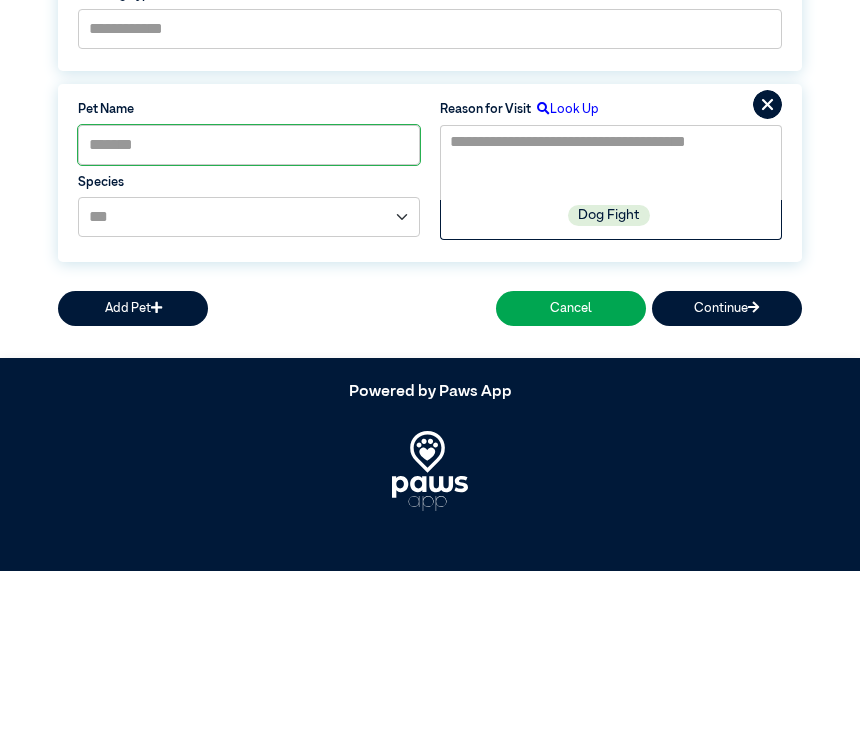 click on "Continue" at bounding box center [727, 483] 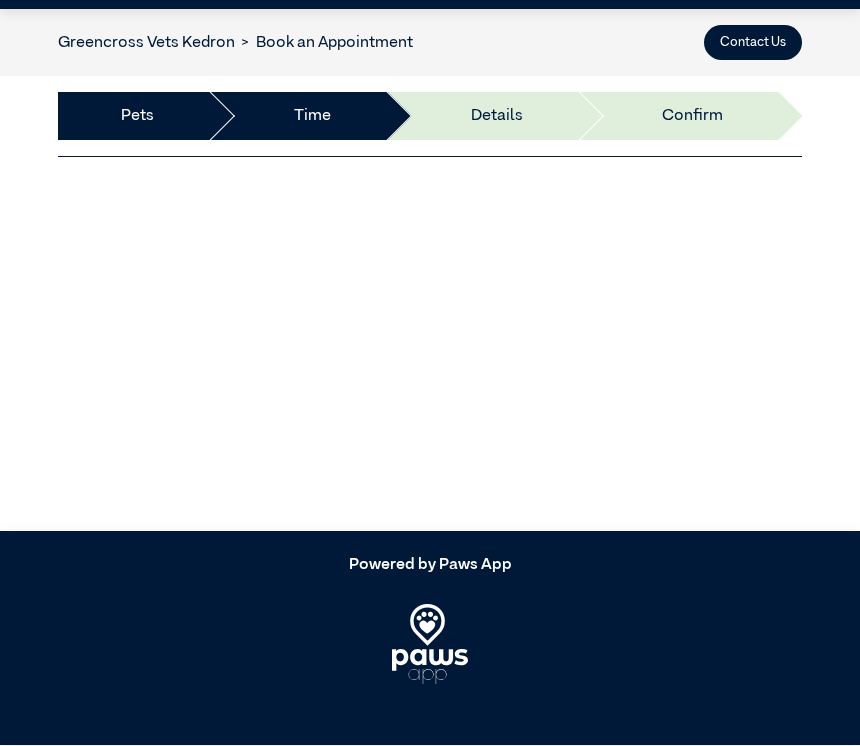 scroll, scrollTop: 91, scrollLeft: 0, axis: vertical 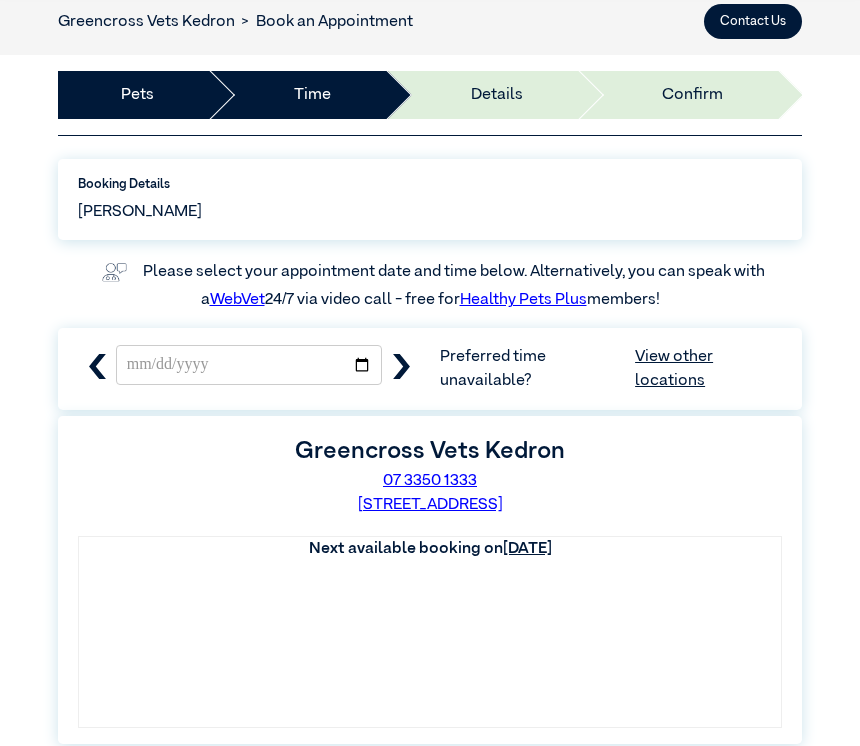 click 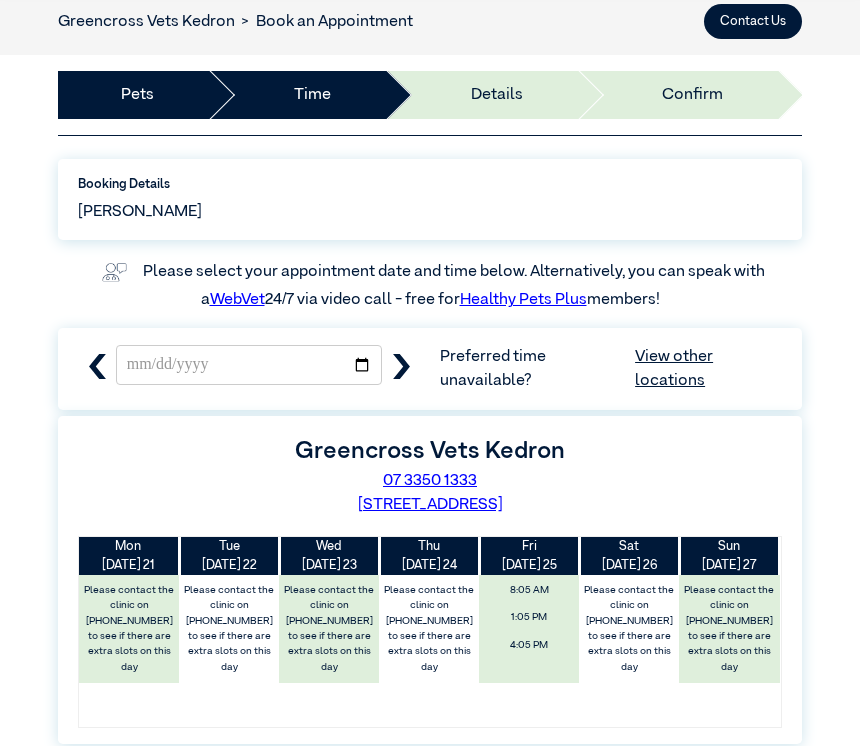 click on "View other locations" at bounding box center [708, 369] 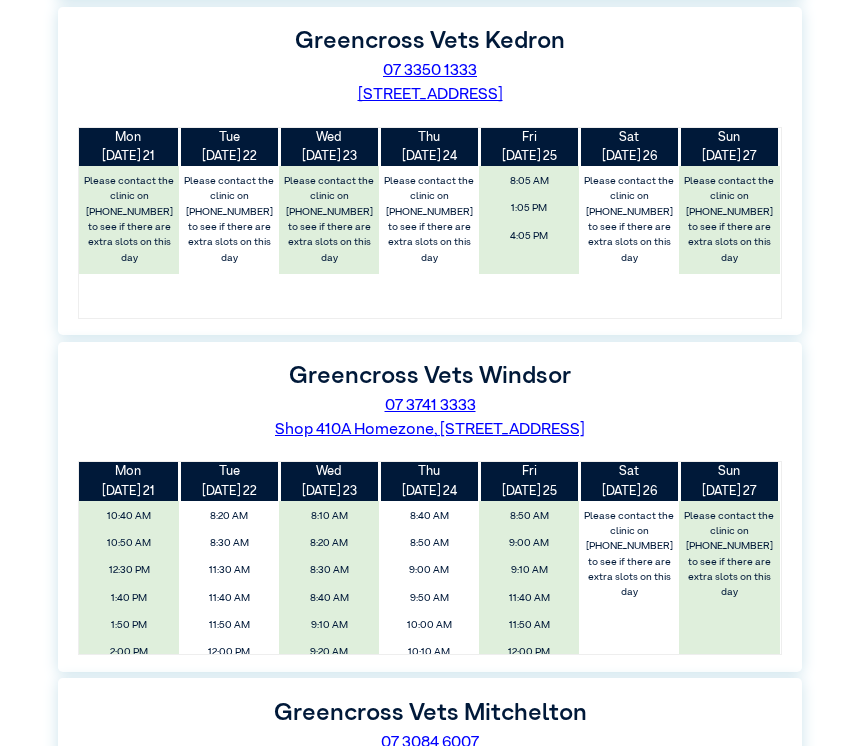scroll, scrollTop: 490, scrollLeft: 0, axis: vertical 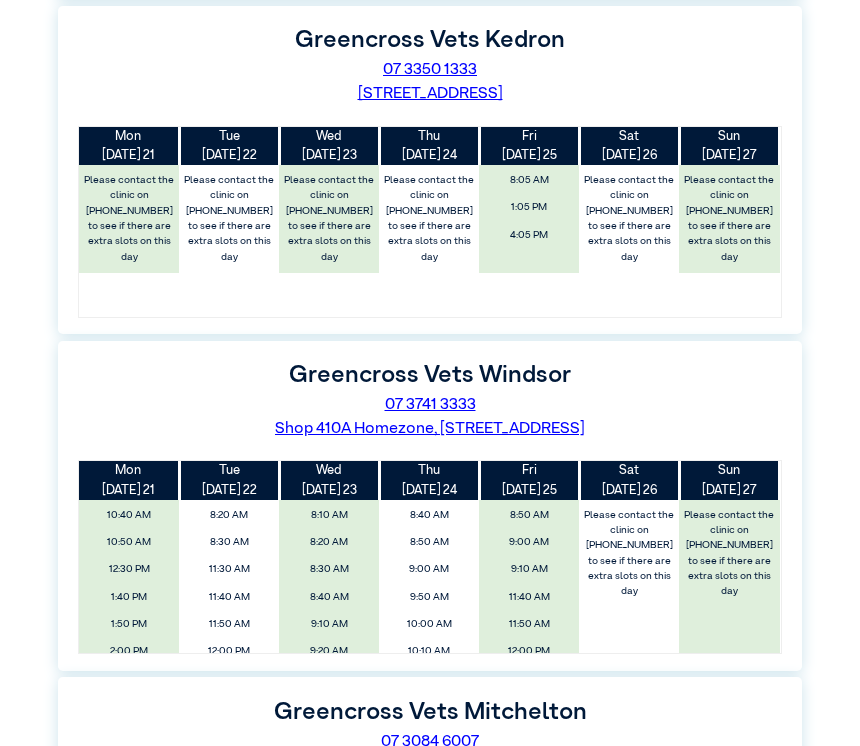 click on "Shop 410A Homezone, [STREET_ADDRESS]" at bounding box center (430, 429) 